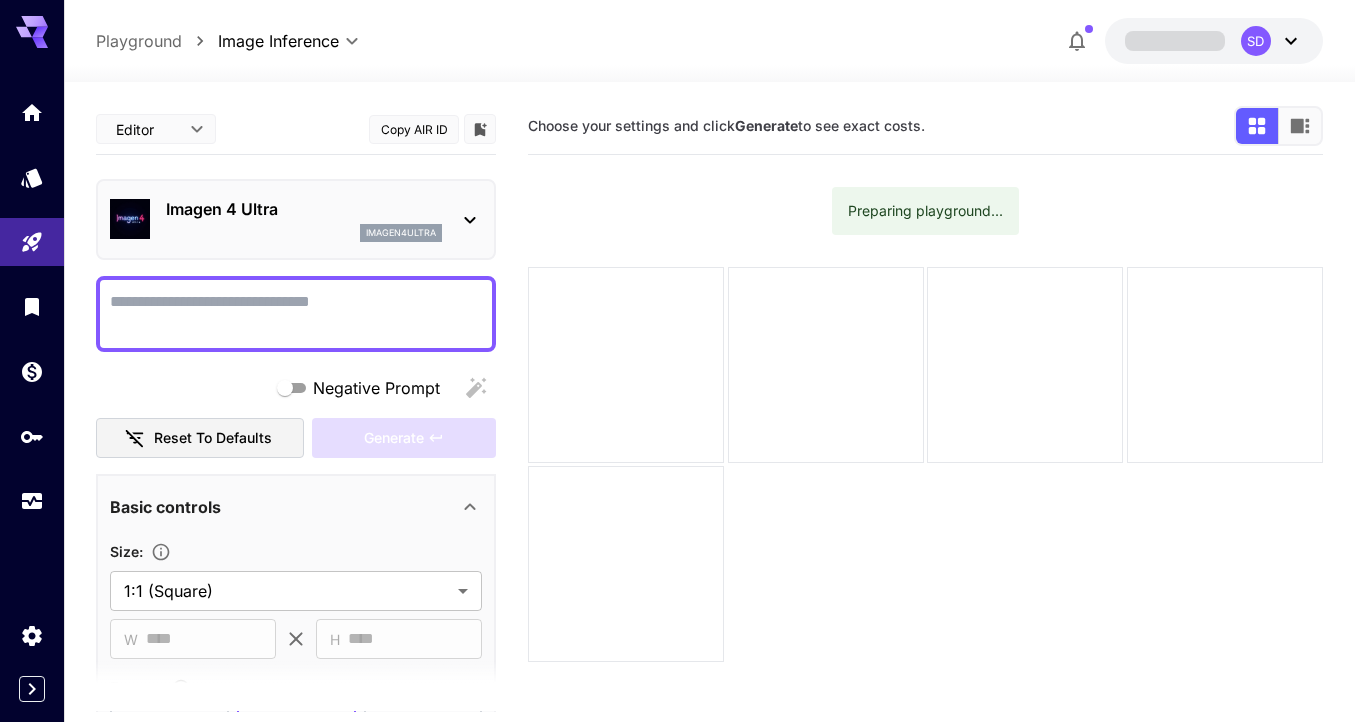 scroll, scrollTop: 0, scrollLeft: 0, axis: both 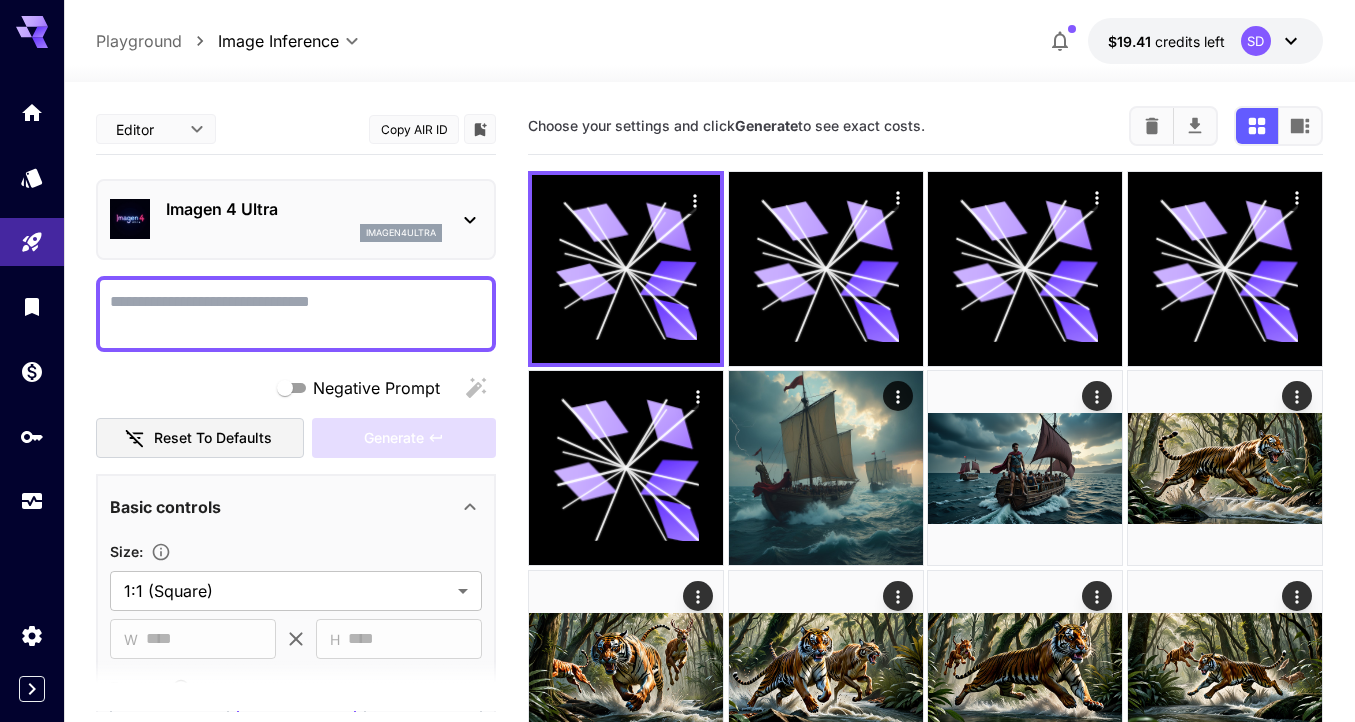 click on "Negative Prompt" at bounding box center (296, 314) 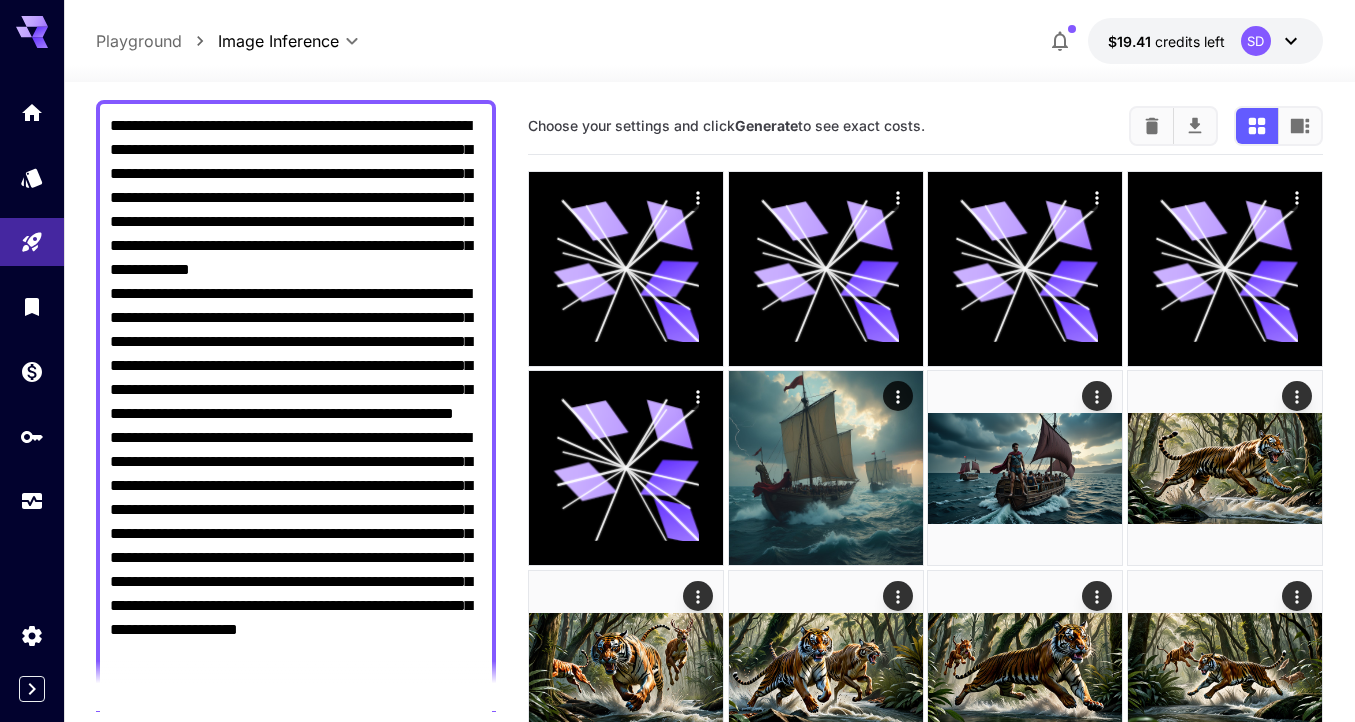scroll, scrollTop: 903, scrollLeft: 0, axis: vertical 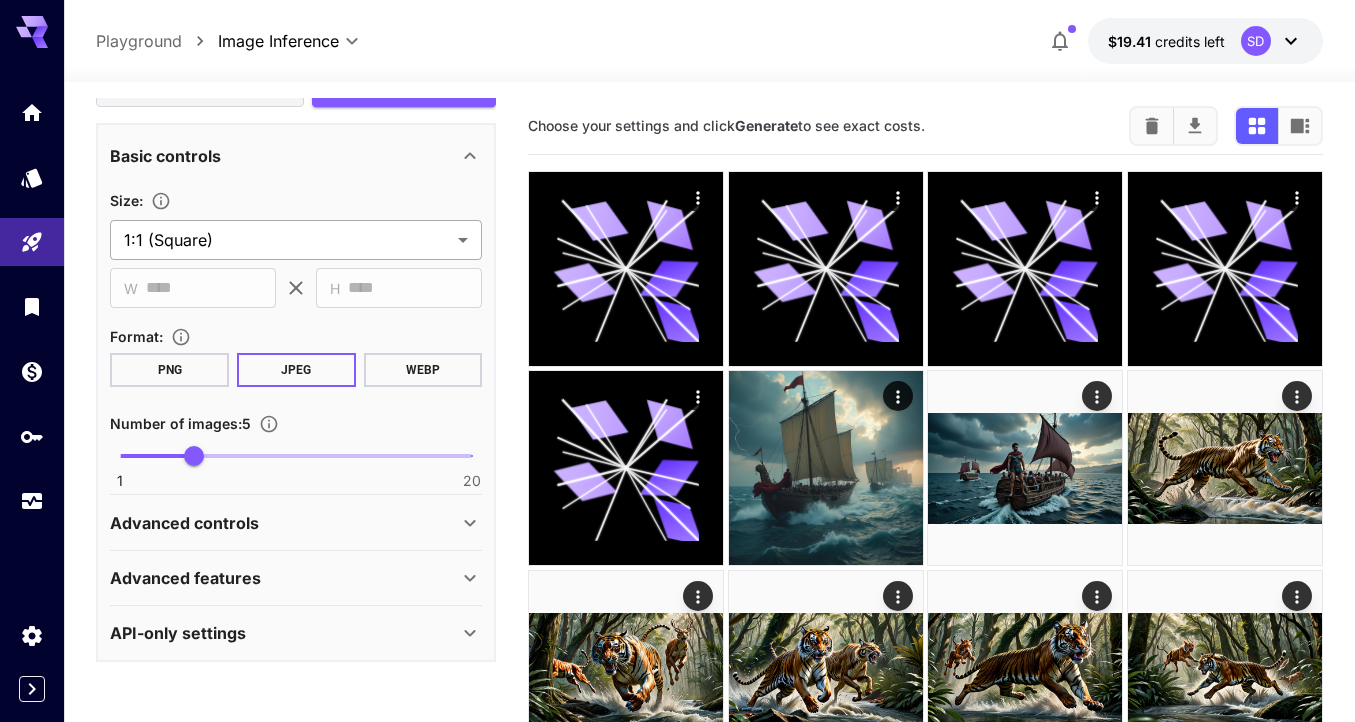 type on "**********" 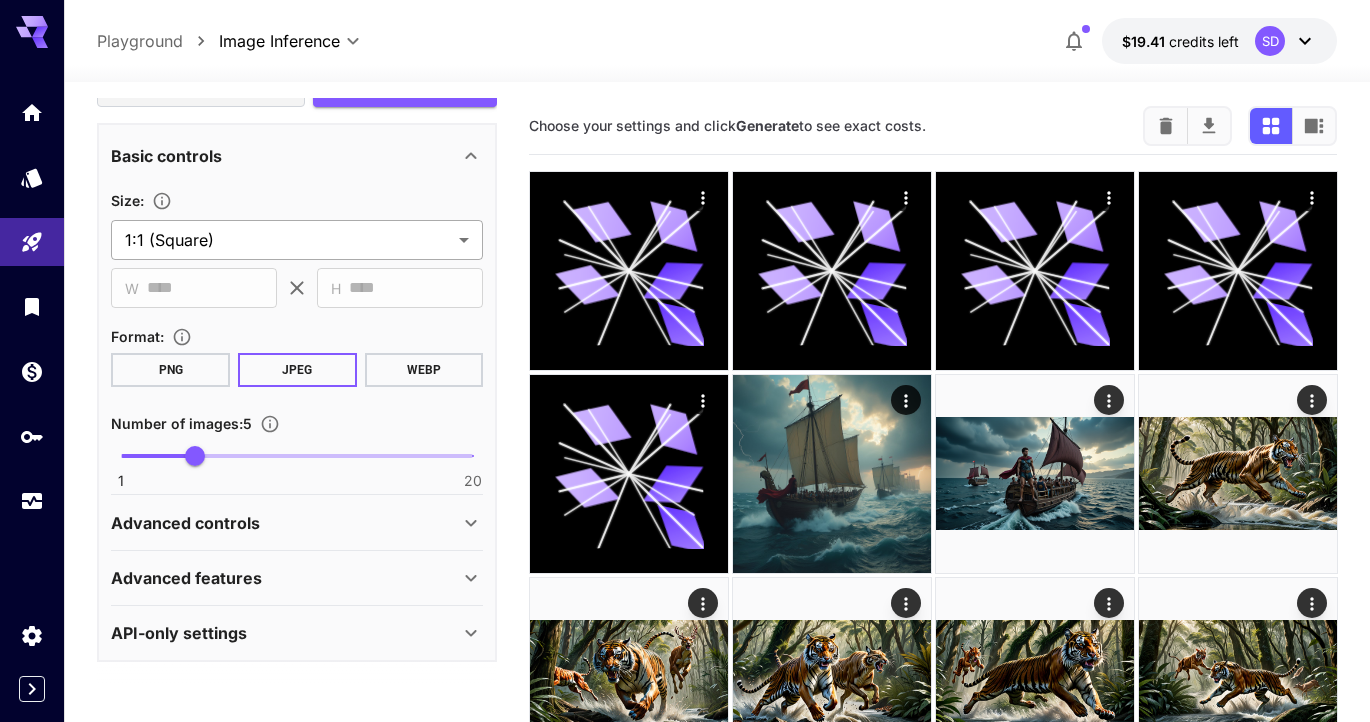 click on "**********" at bounding box center [685, 595] 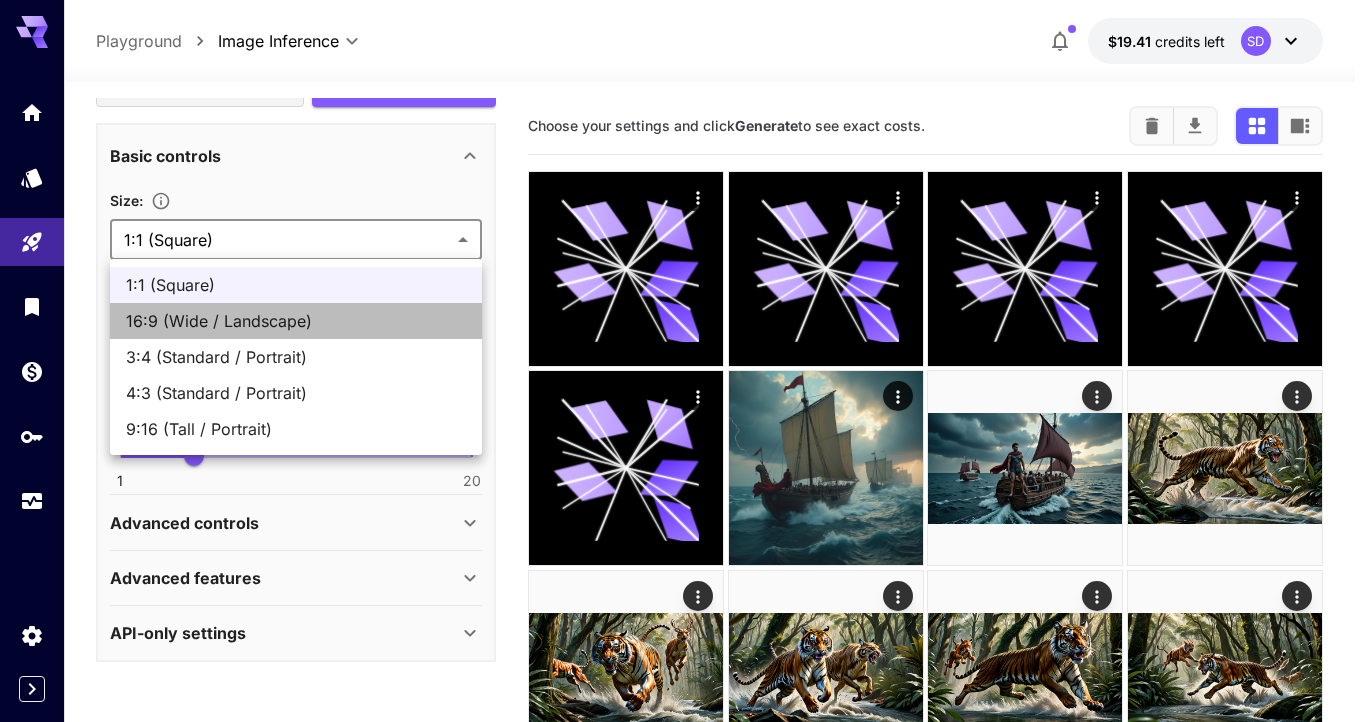 click on "16:9 (Wide / Landscape)" at bounding box center [296, 321] 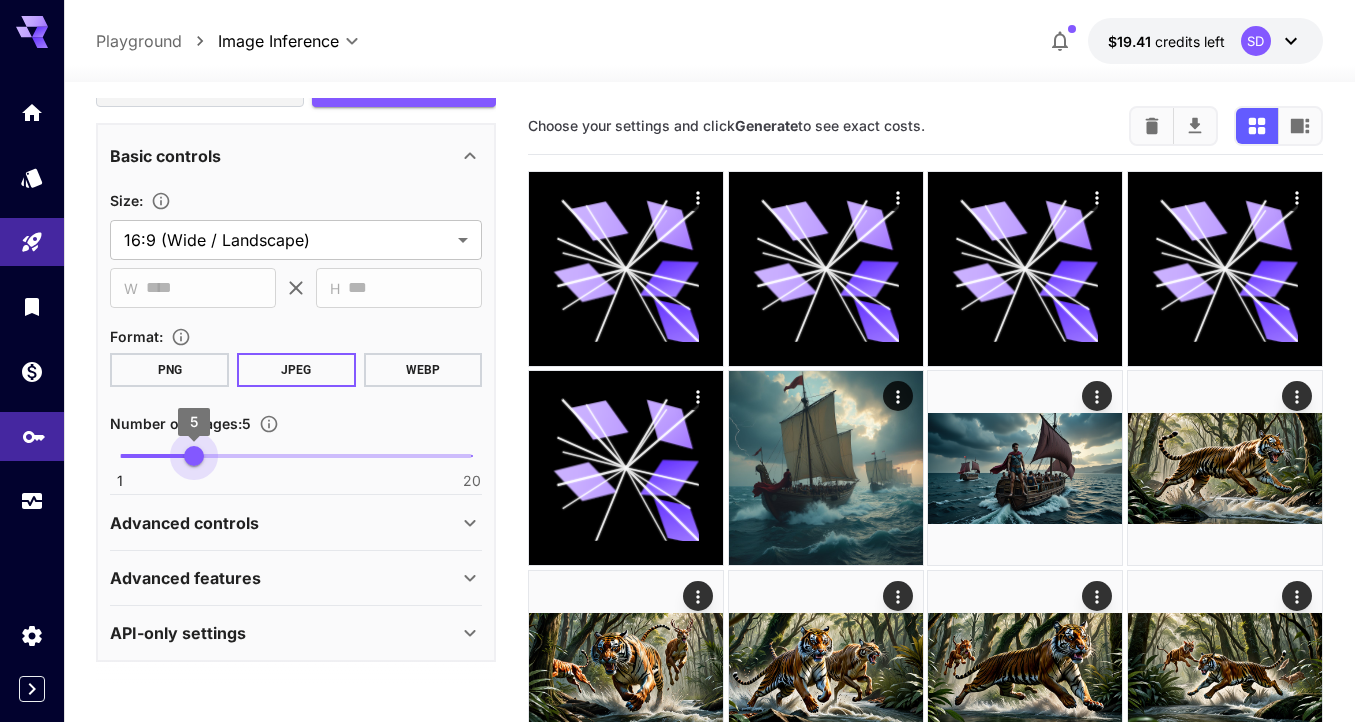 type on "*" 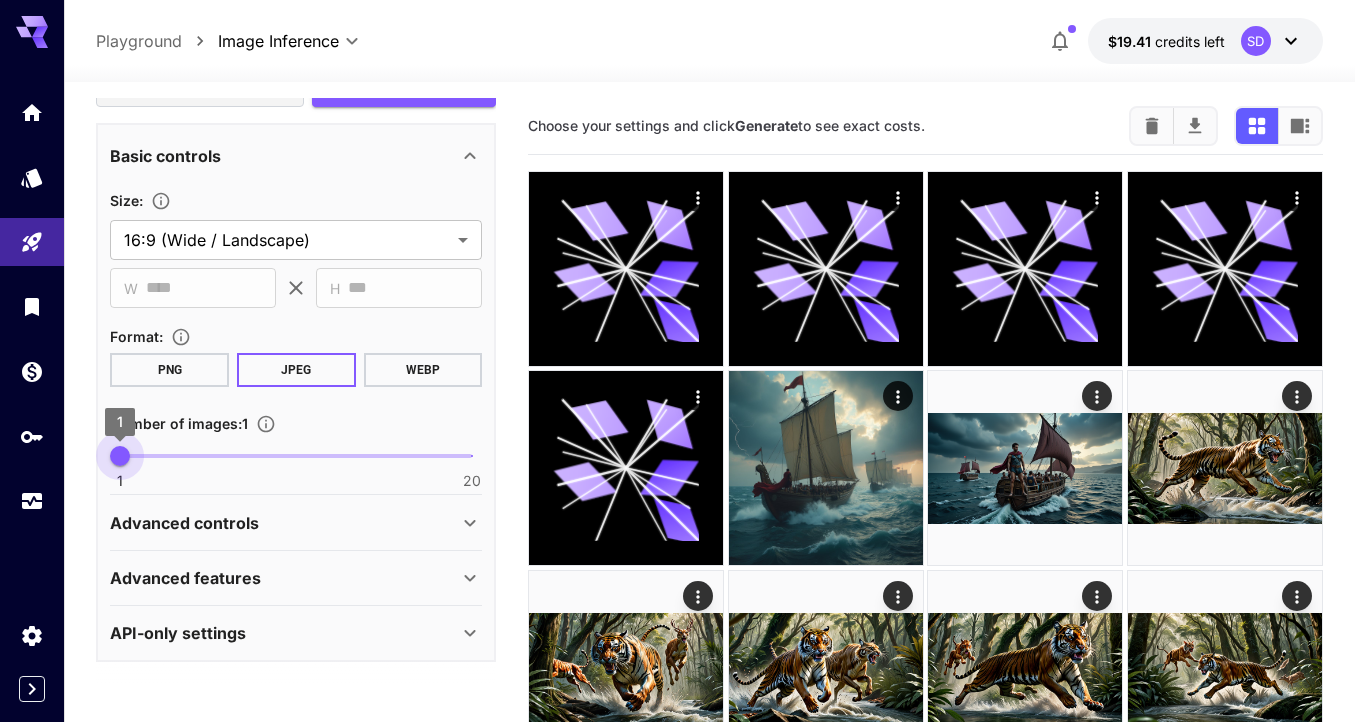 drag, startPoint x: 196, startPoint y: 455, endPoint x: 233, endPoint y: 436, distance: 41.59327 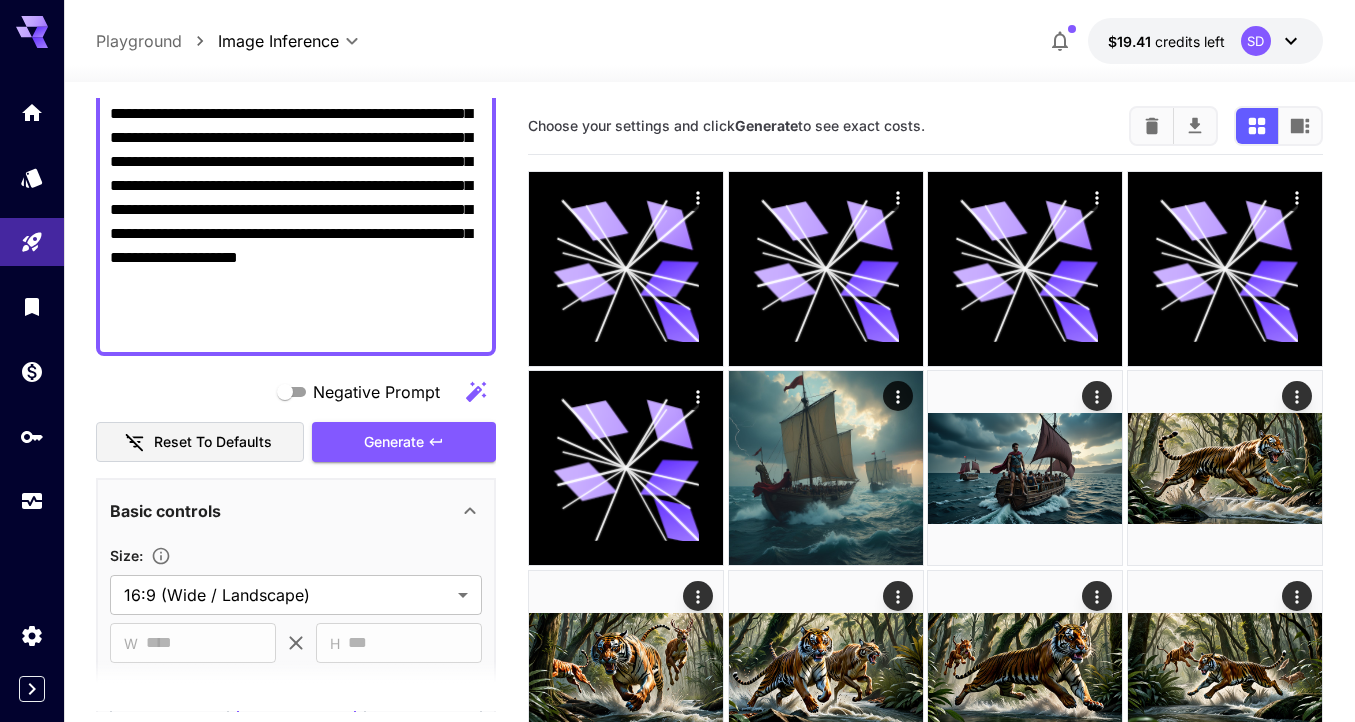 scroll, scrollTop: 425, scrollLeft: 0, axis: vertical 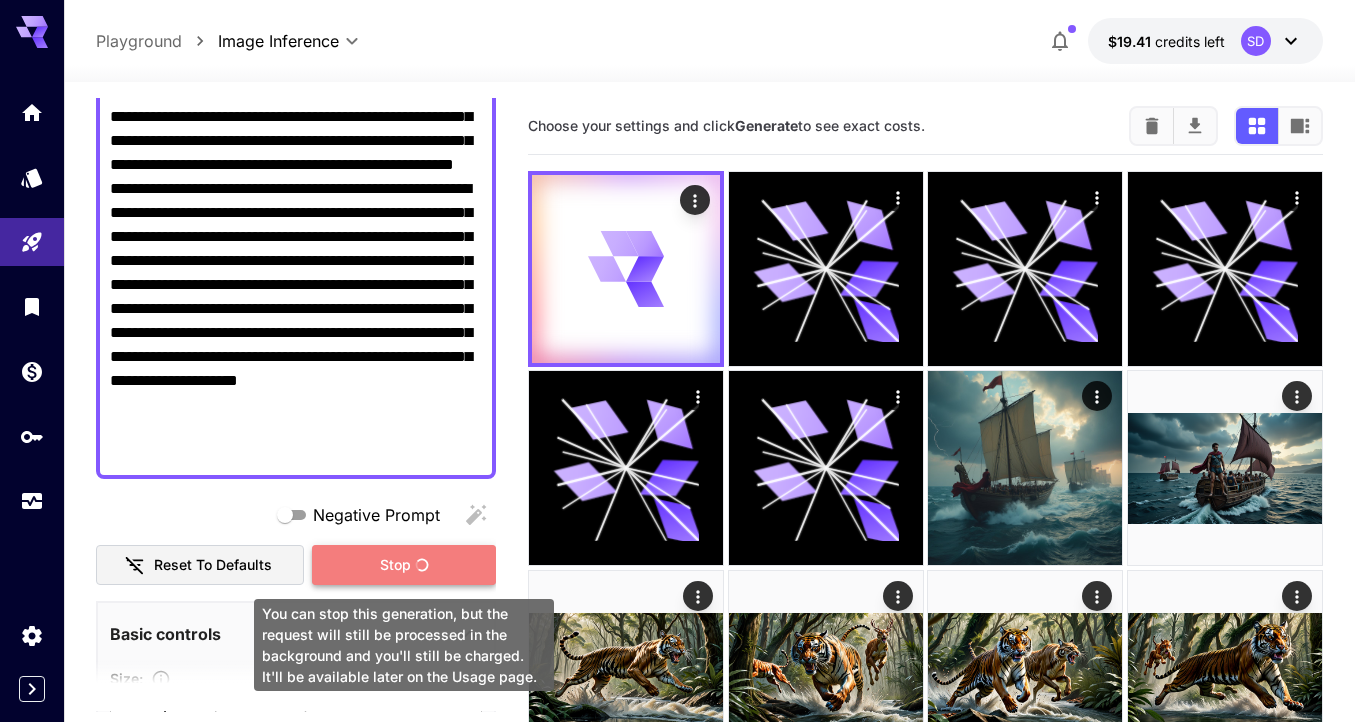 click on "Stop" at bounding box center (404, 565) 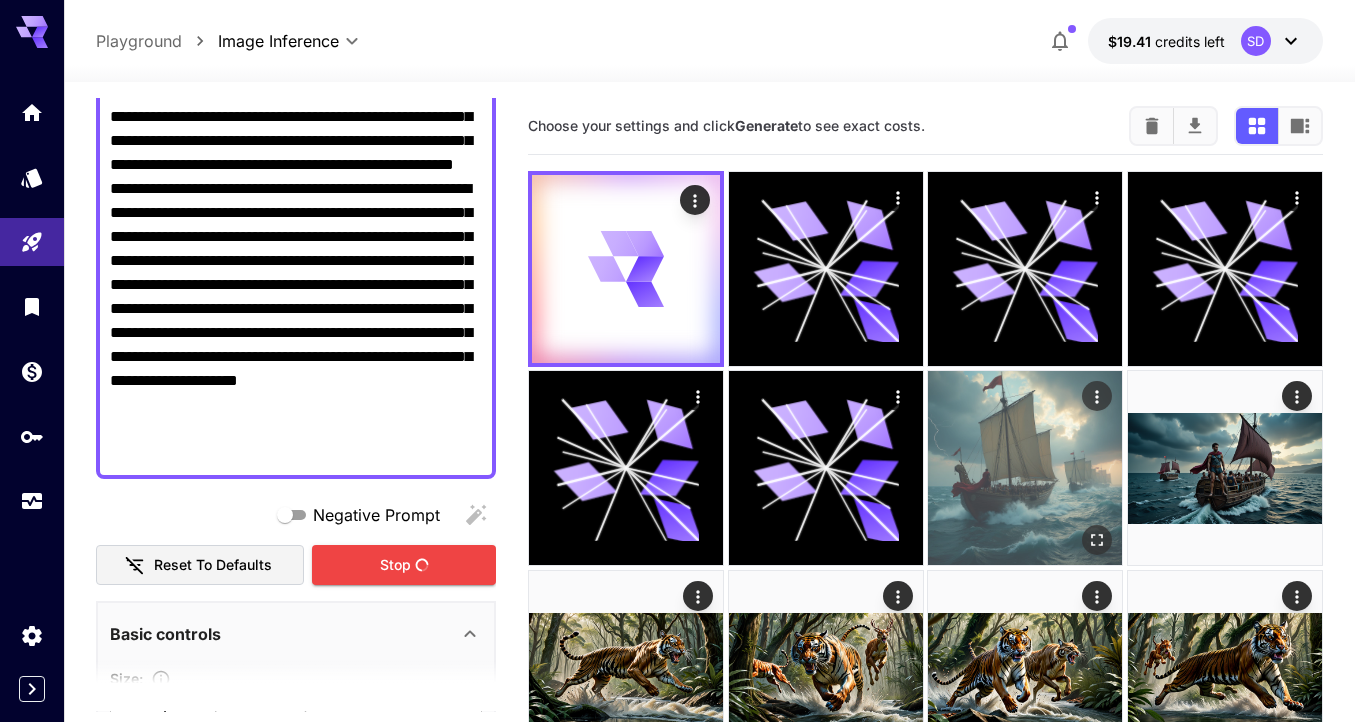 click at bounding box center [1025, 468] 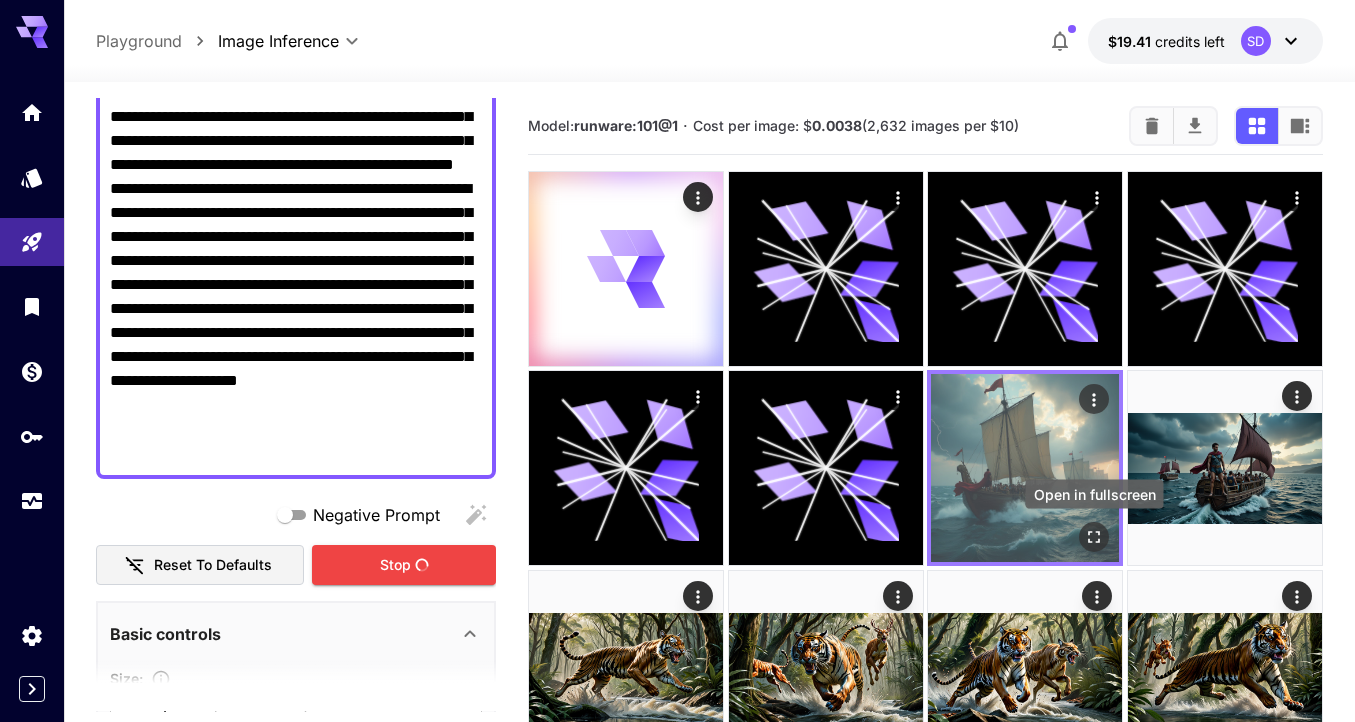 click 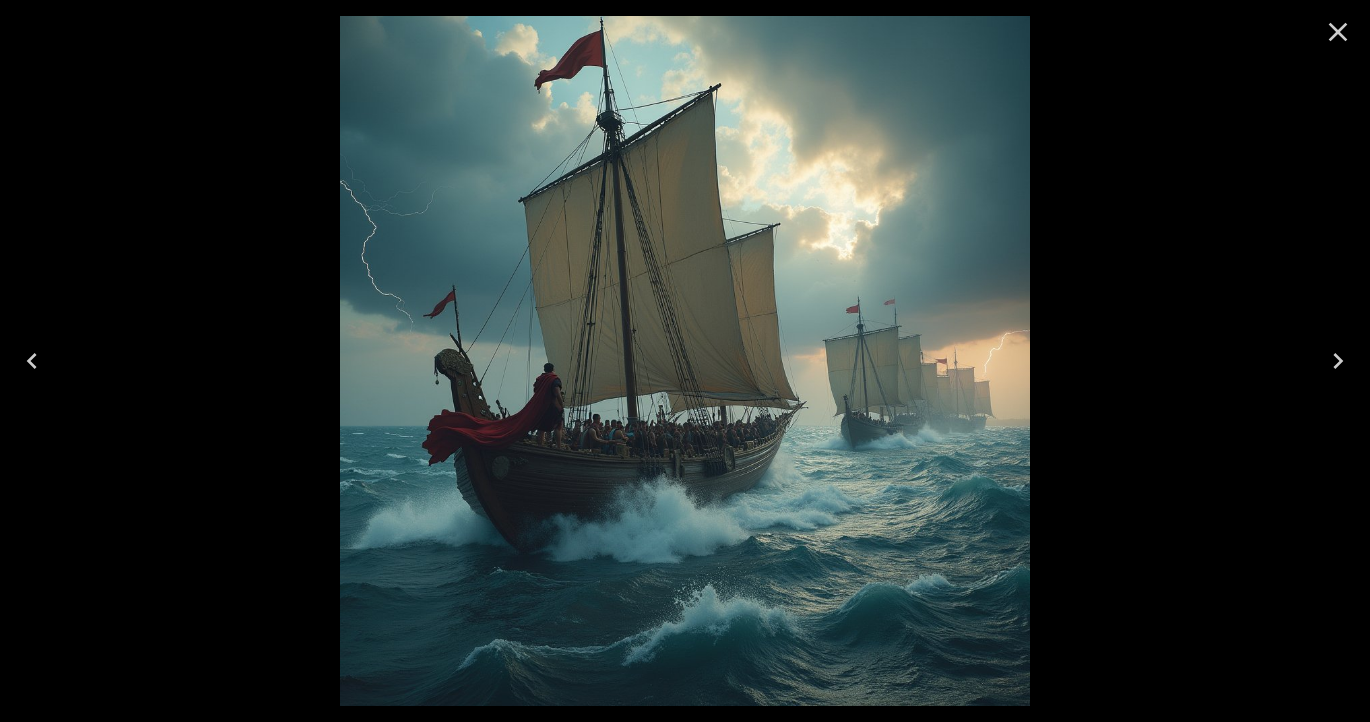 click 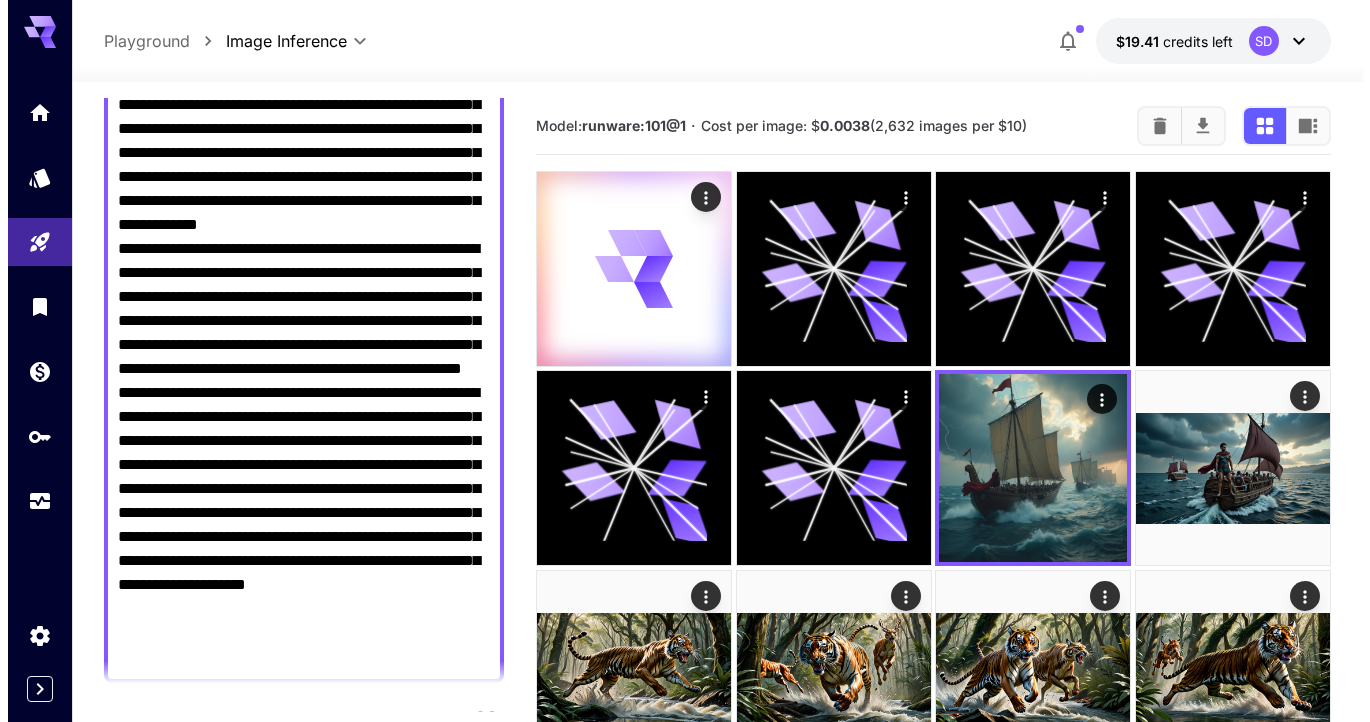 scroll, scrollTop: 0, scrollLeft: 0, axis: both 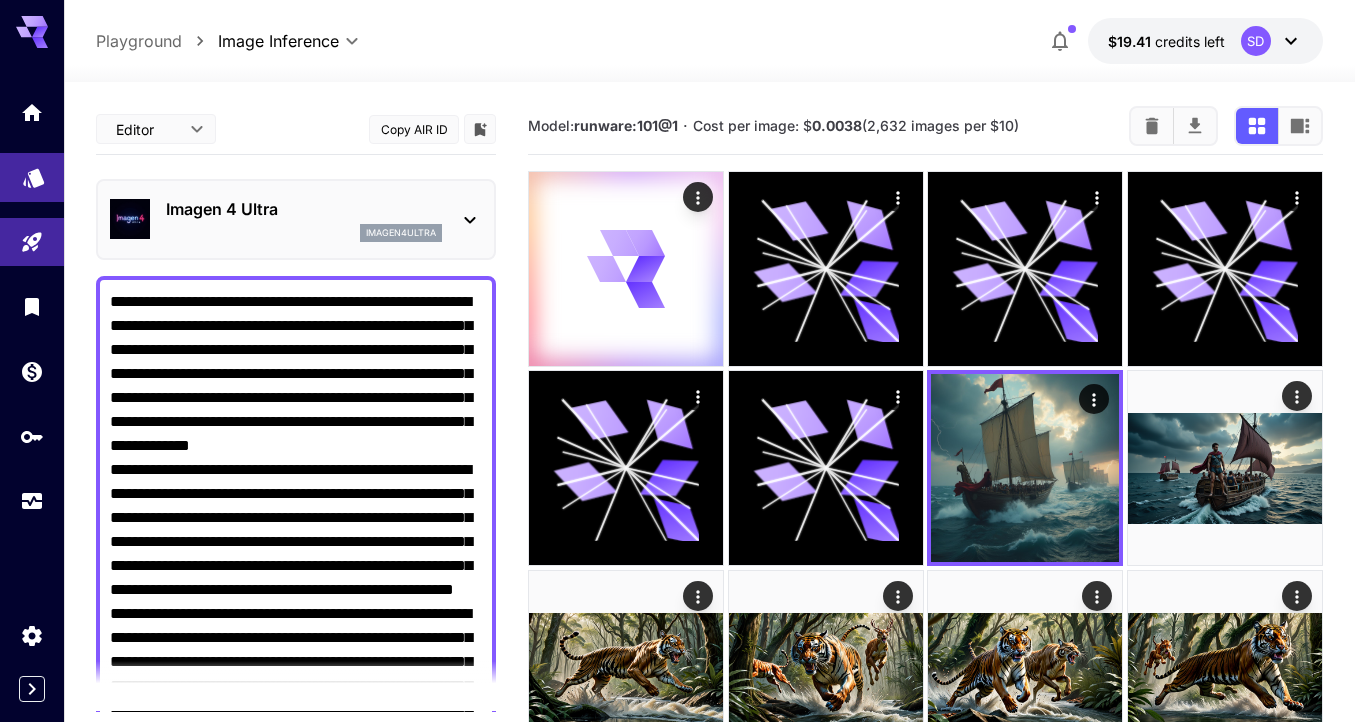 click 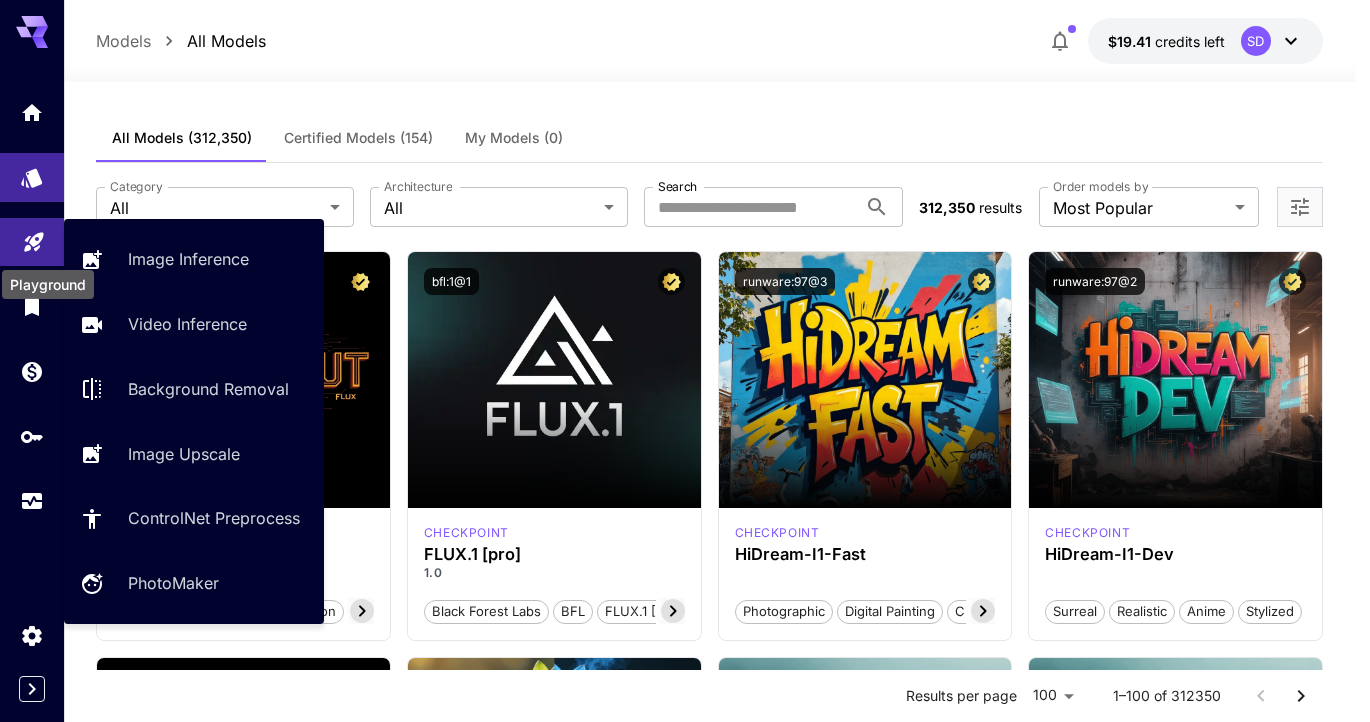 click on "Playground" at bounding box center (48, 284) 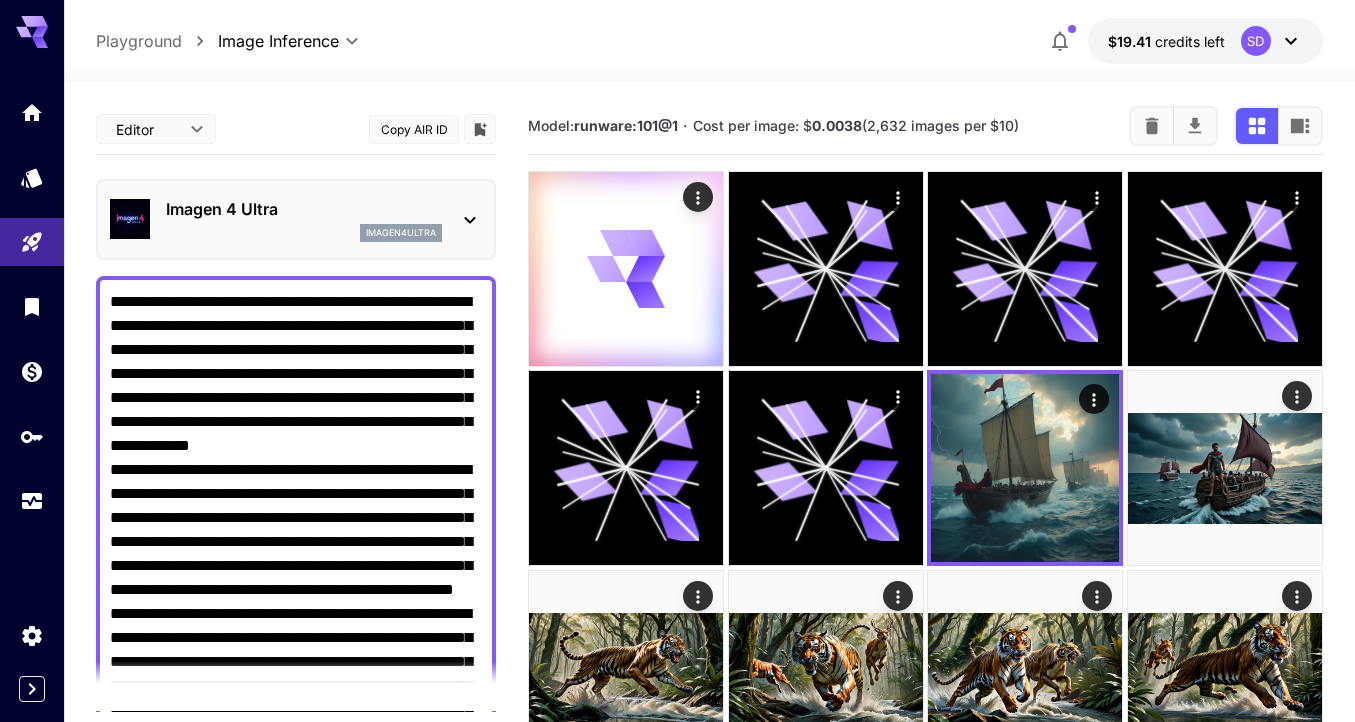 click on "Playground" at bounding box center [139, 41] 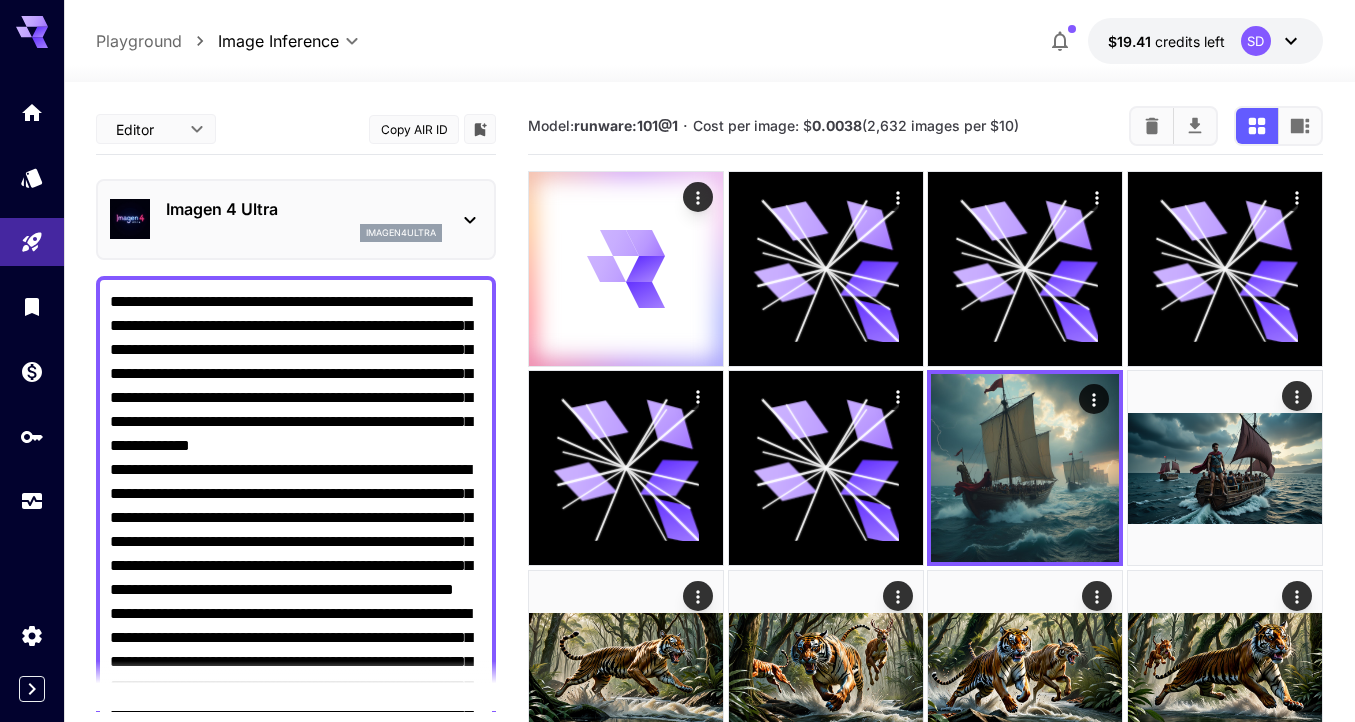 click on "Playground" at bounding box center (139, 41) 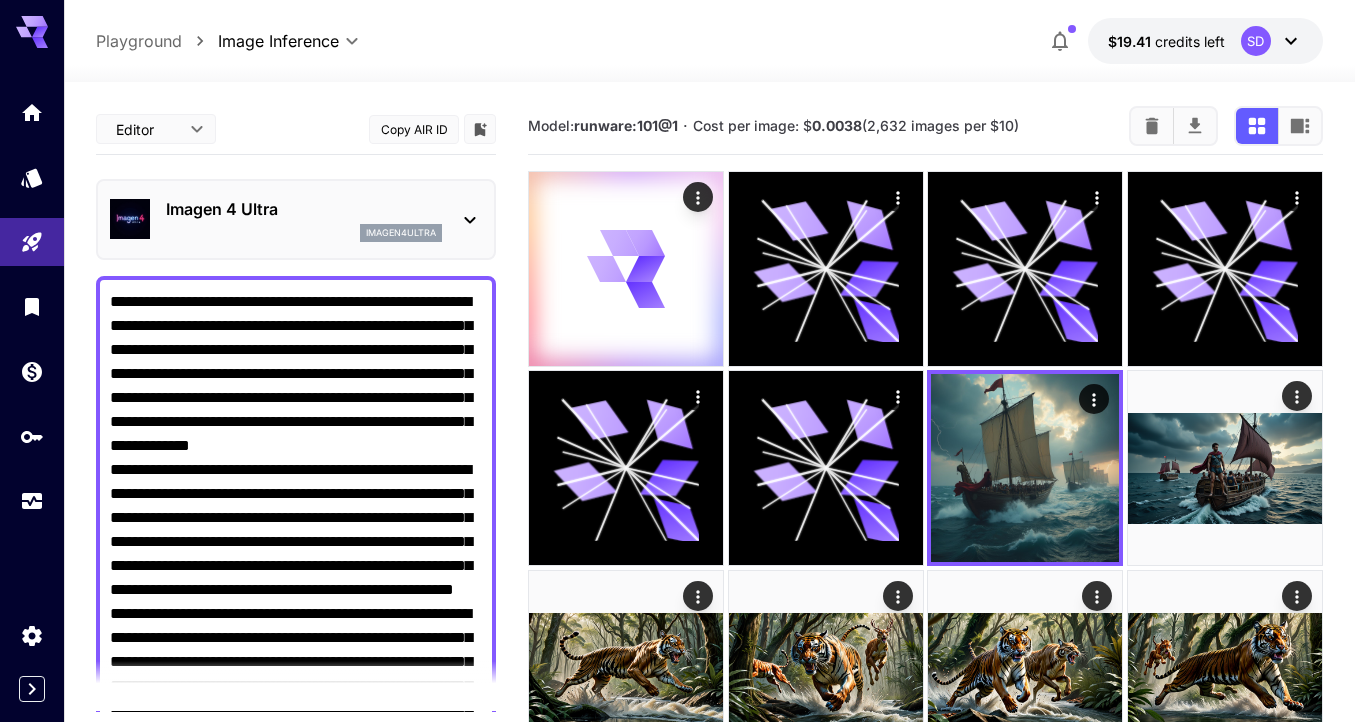 click on "**********" at bounding box center [677, 587] 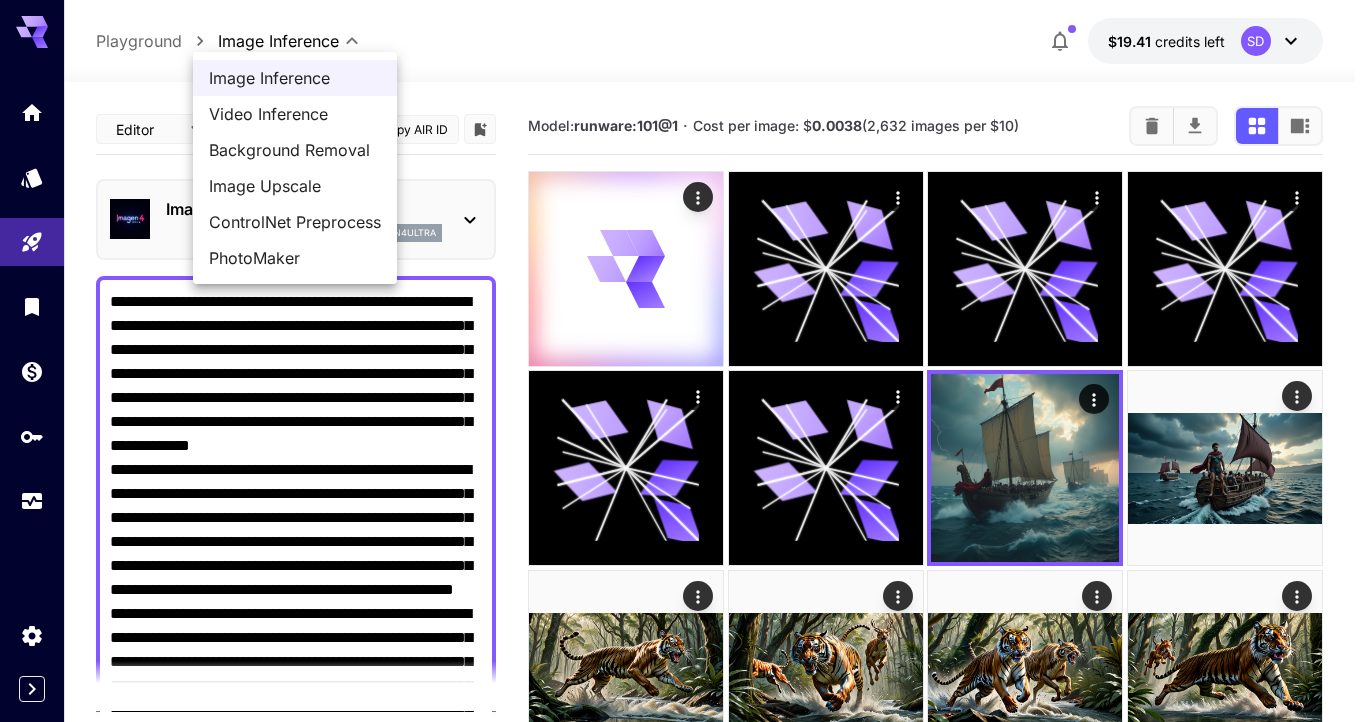 click on "Video Inference" at bounding box center (295, 114) 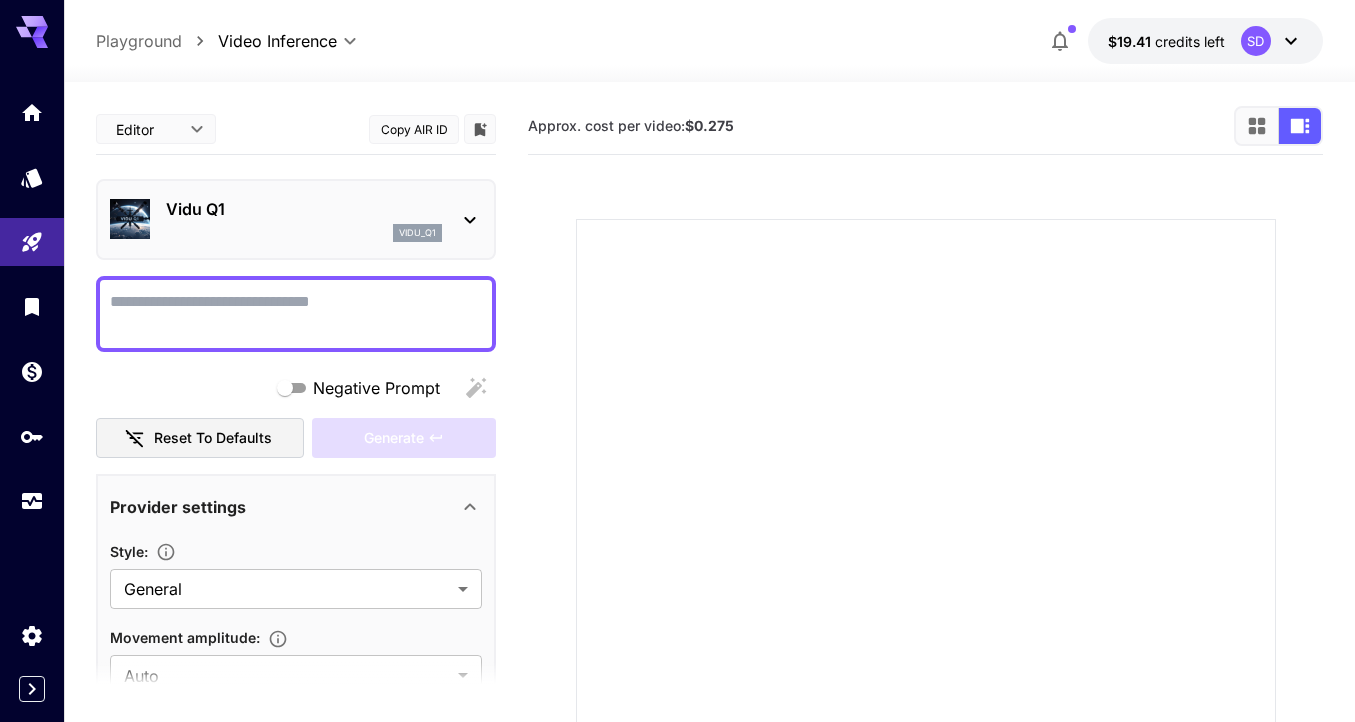 click 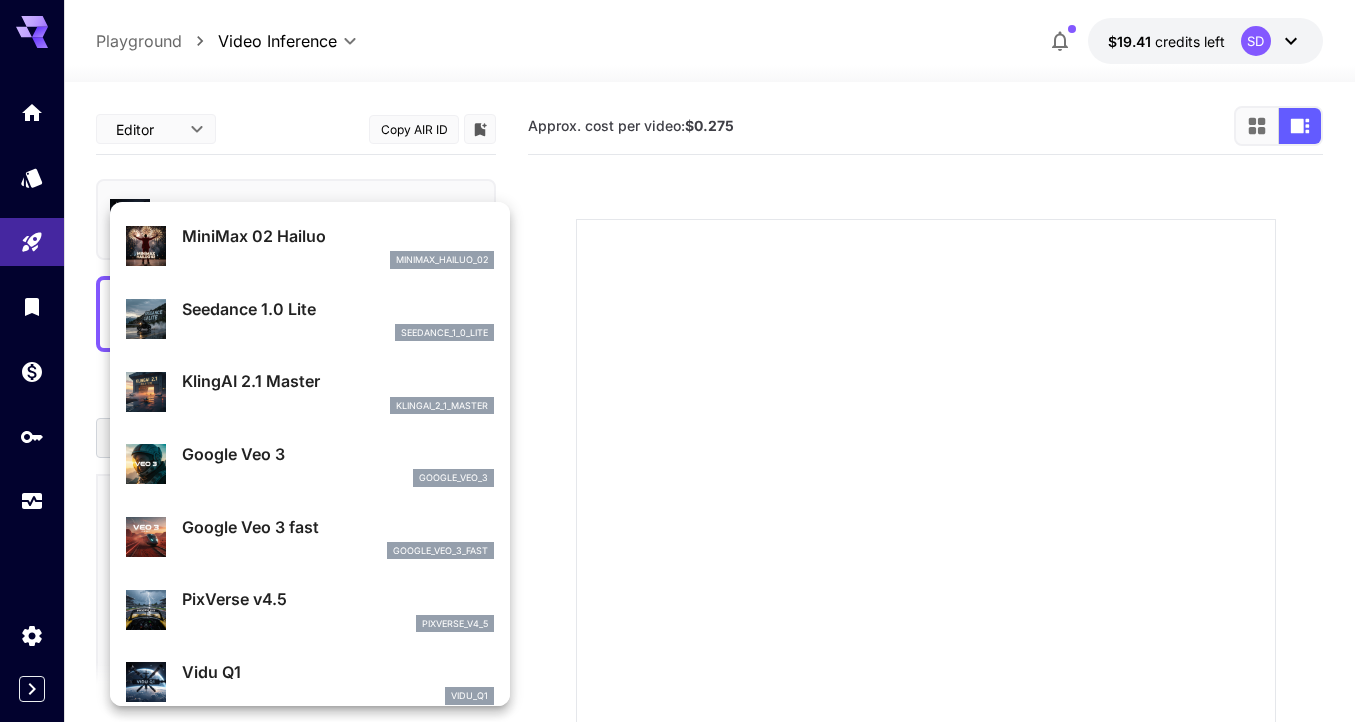 click on "KlingAI 2.1 Master" at bounding box center [338, 381] 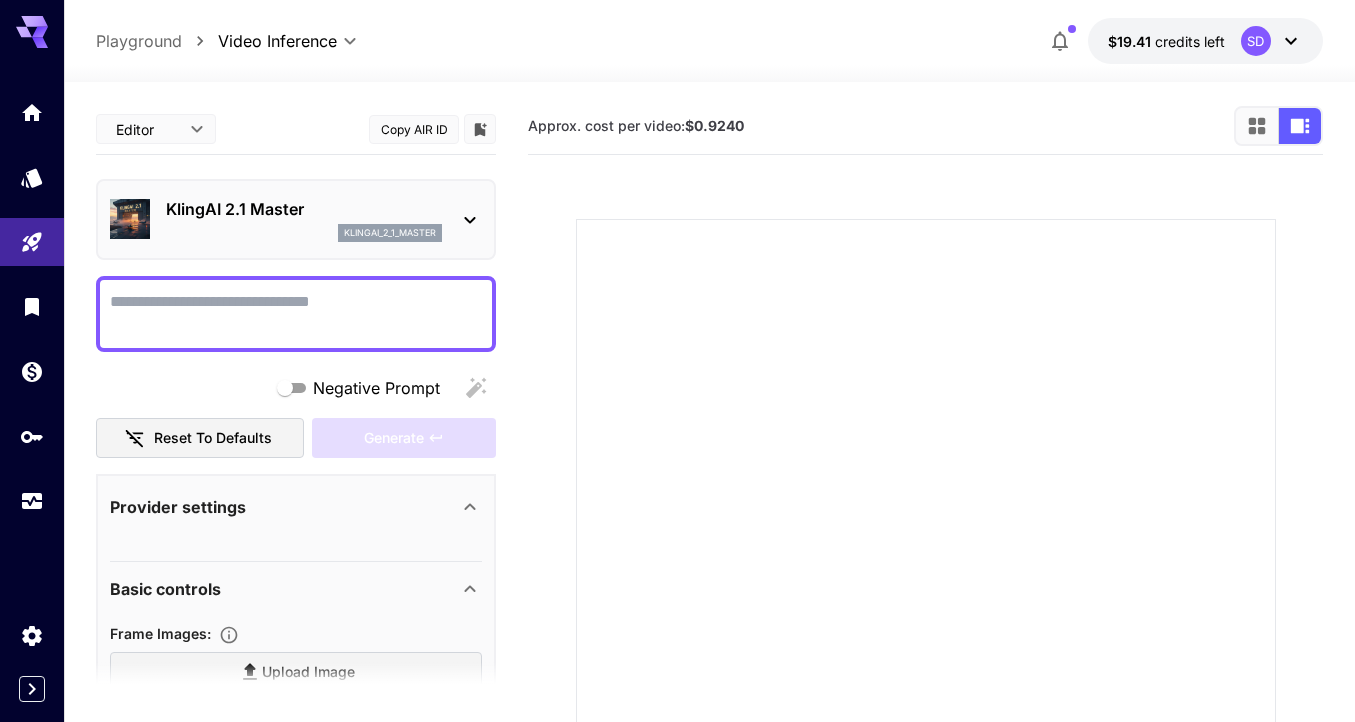 click 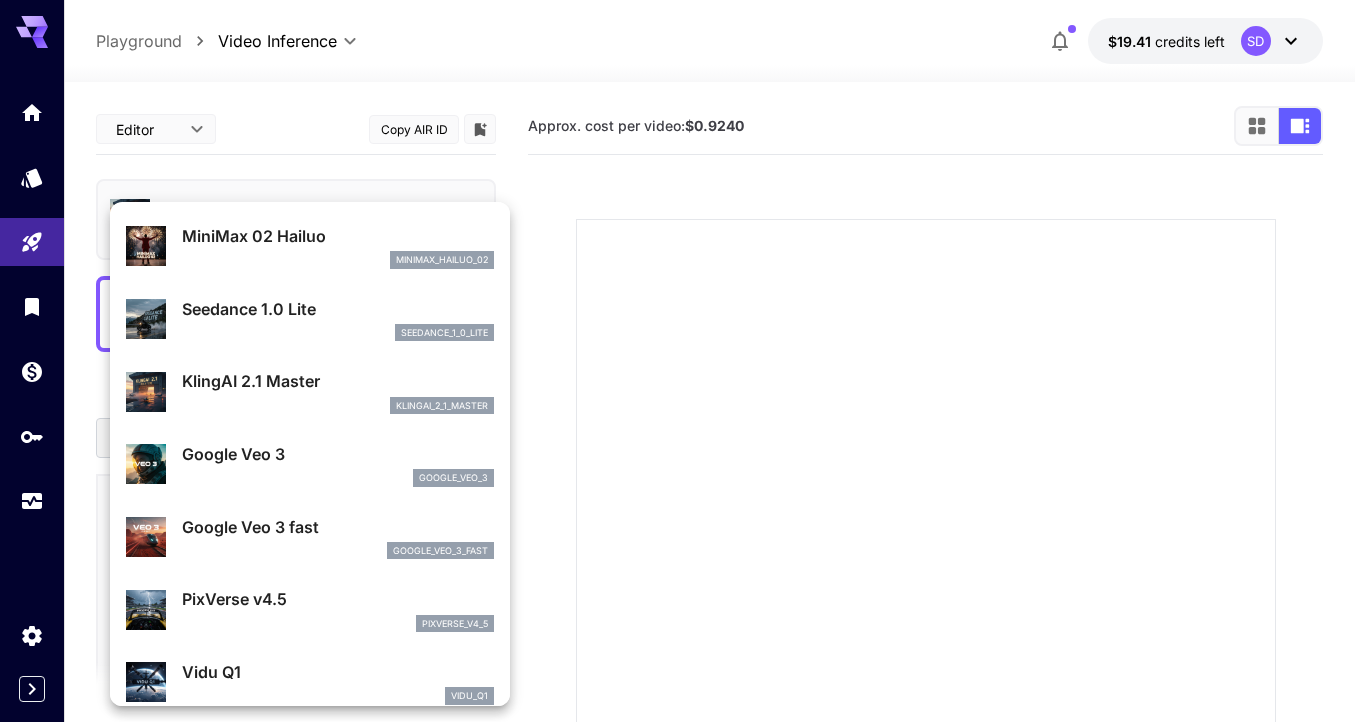 click on "Google Veo 3" at bounding box center (338, 454) 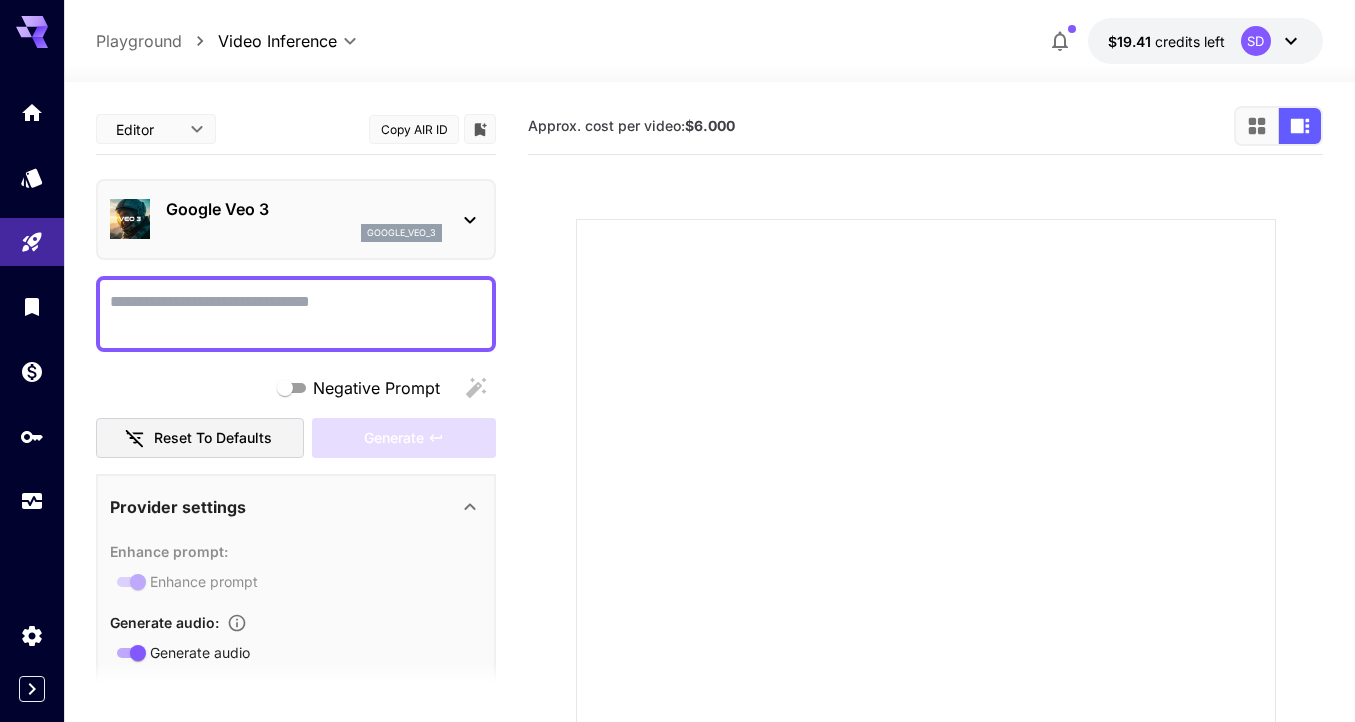 click 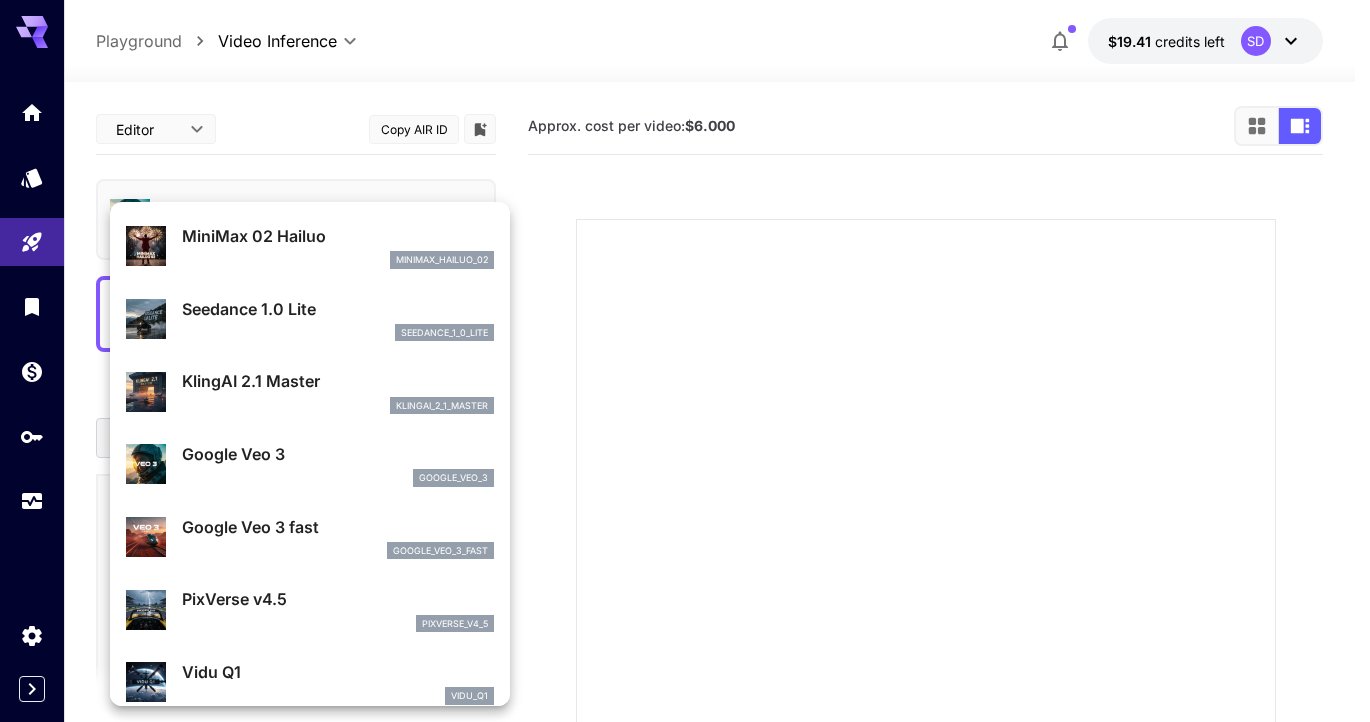 click on "Google Veo 3 fast" at bounding box center (338, 527) 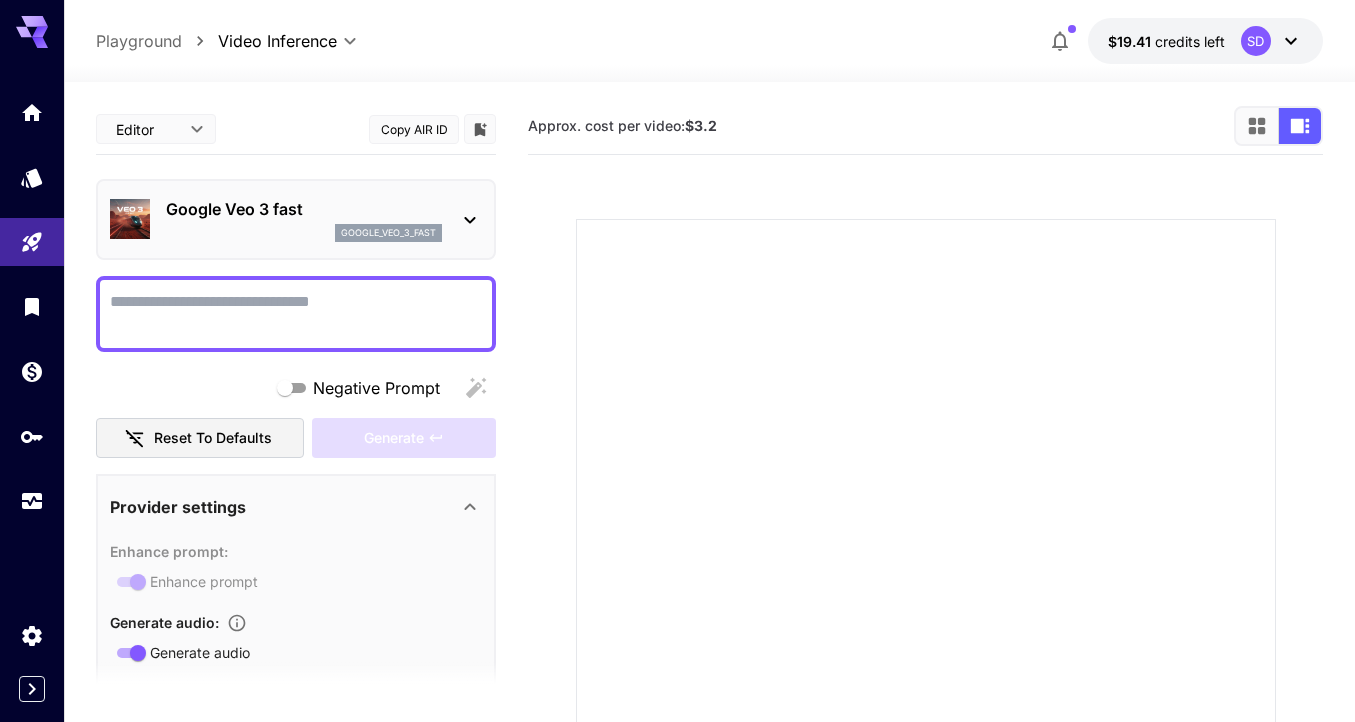 click 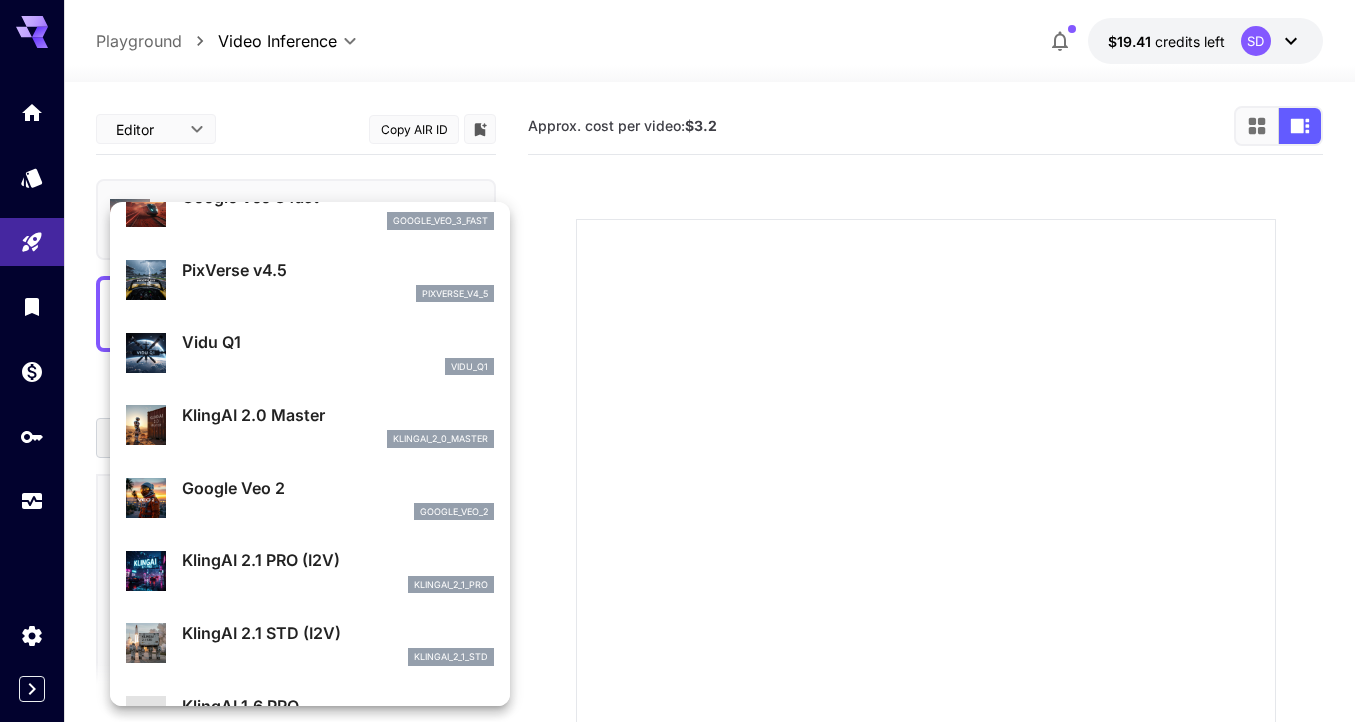 scroll, scrollTop: 340, scrollLeft: 0, axis: vertical 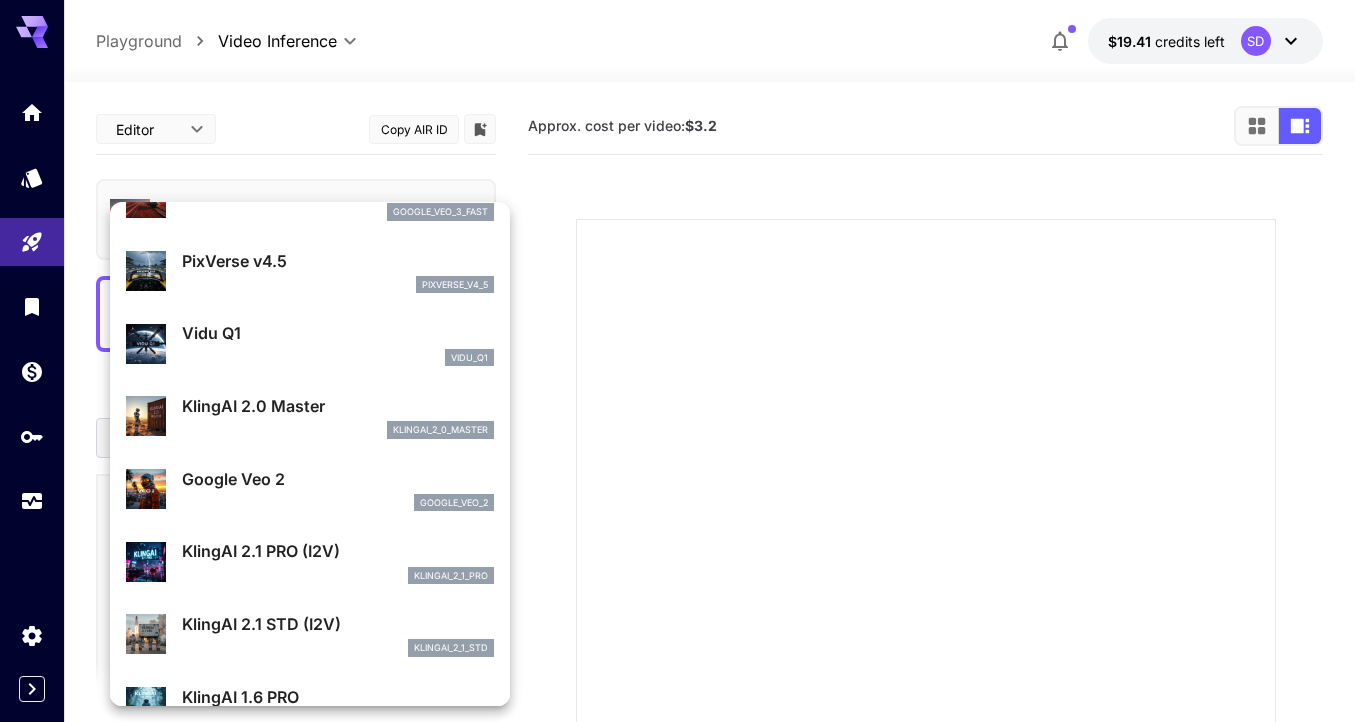 click on "klingai_2_0_master" at bounding box center [338, 430] 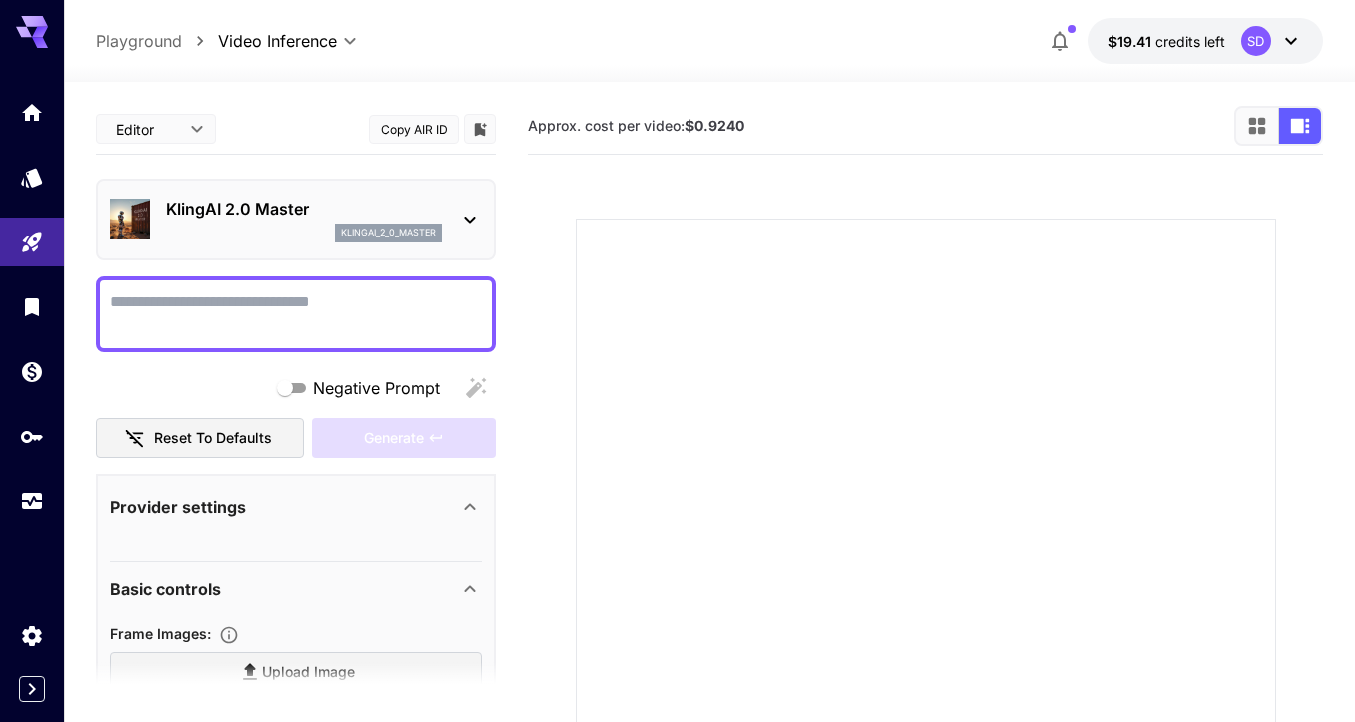 click 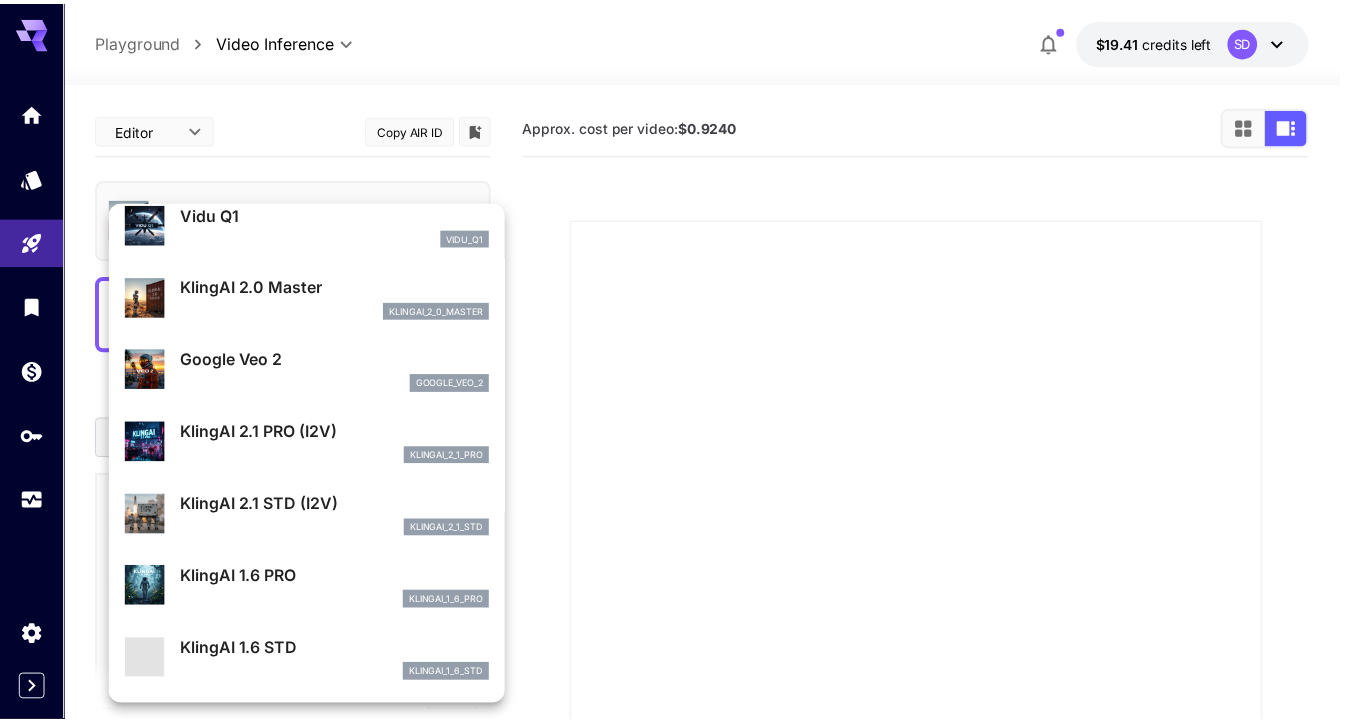 scroll, scrollTop: 502, scrollLeft: 0, axis: vertical 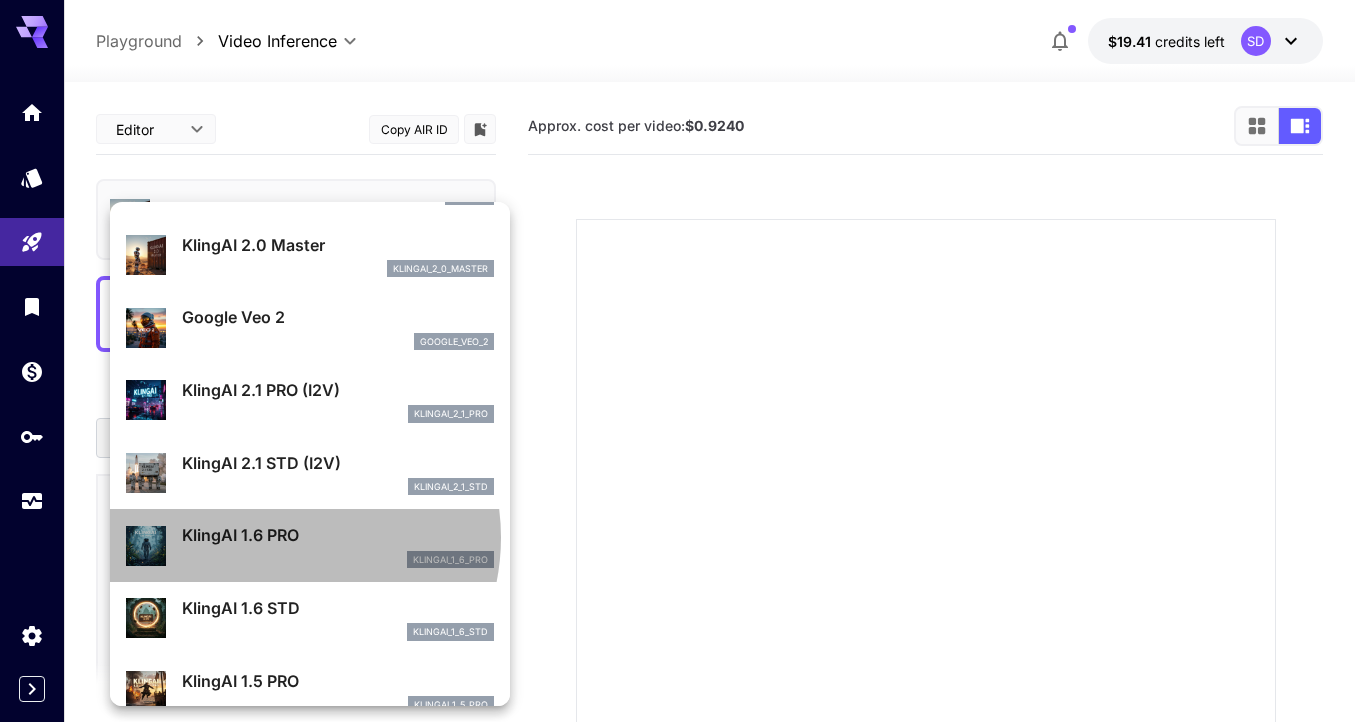 click on "KlingAI 1.6 PRO" at bounding box center (338, 535) 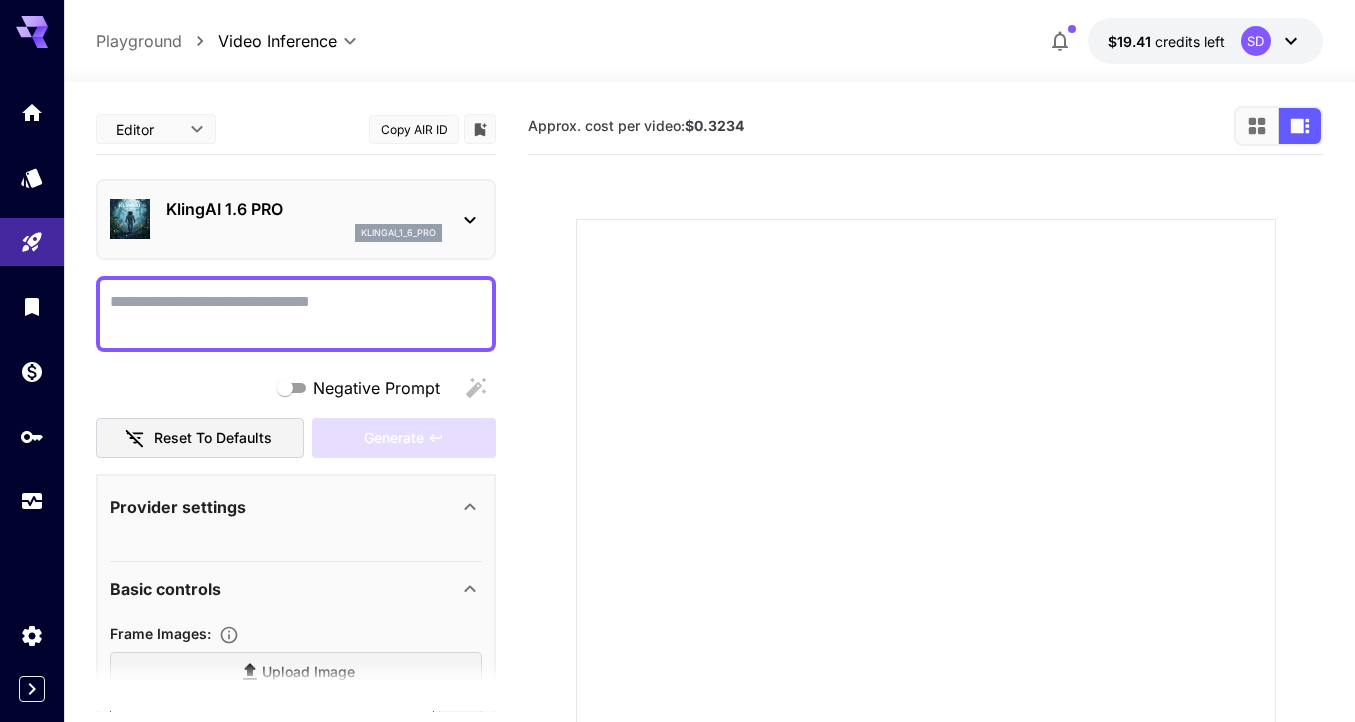 click on "**********" at bounding box center (677, 564) 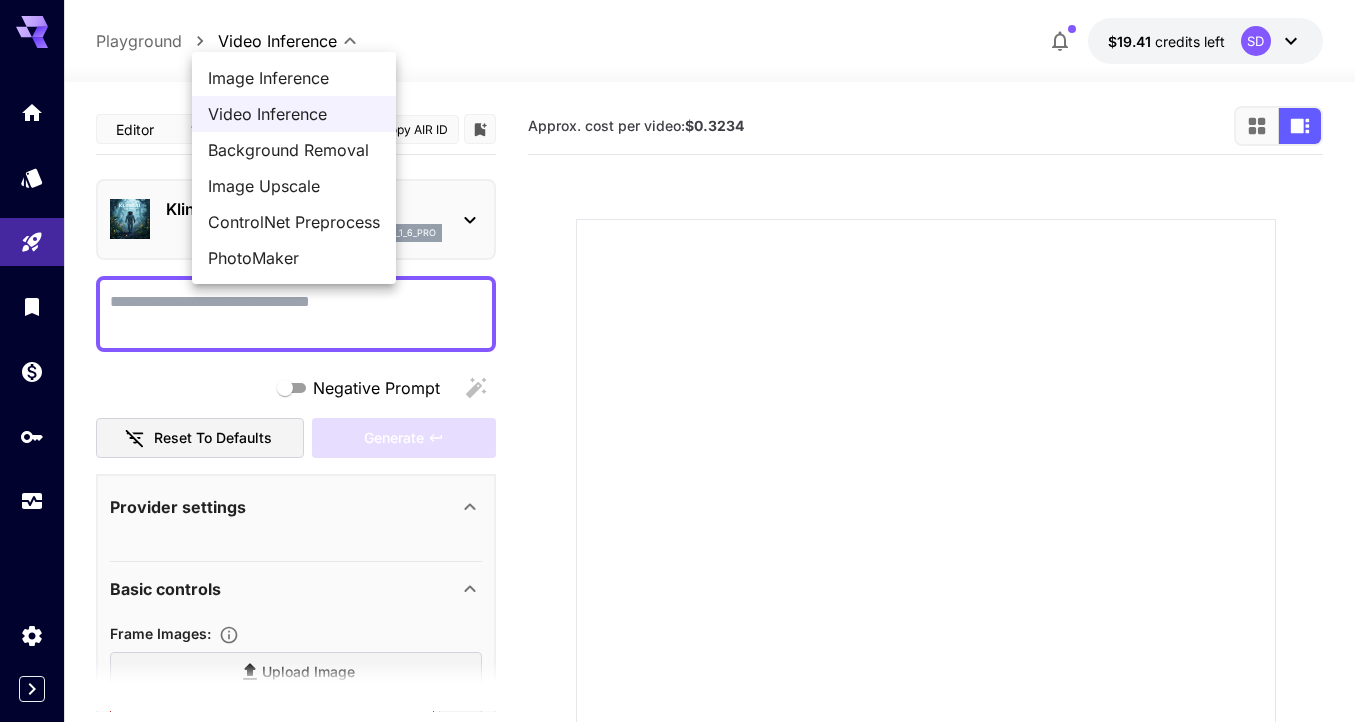 click on "Image Inference" at bounding box center (294, 78) 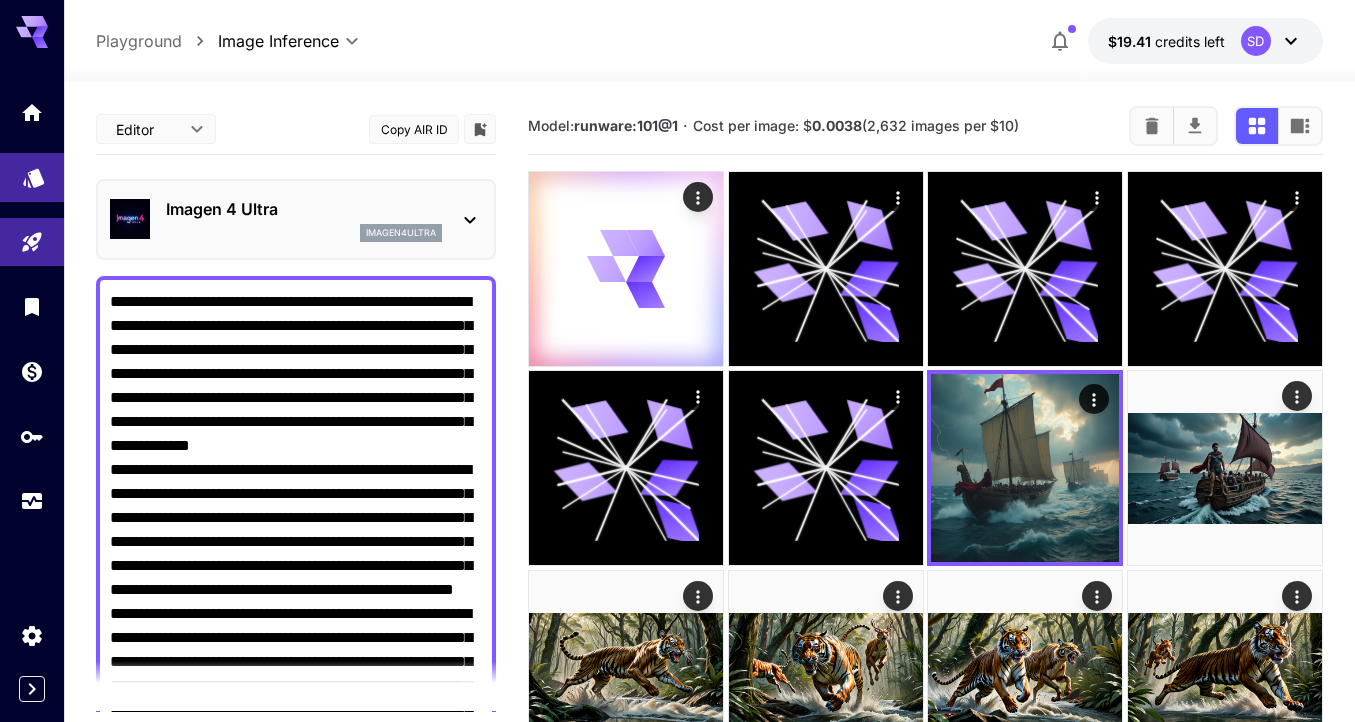 click at bounding box center (32, 177) 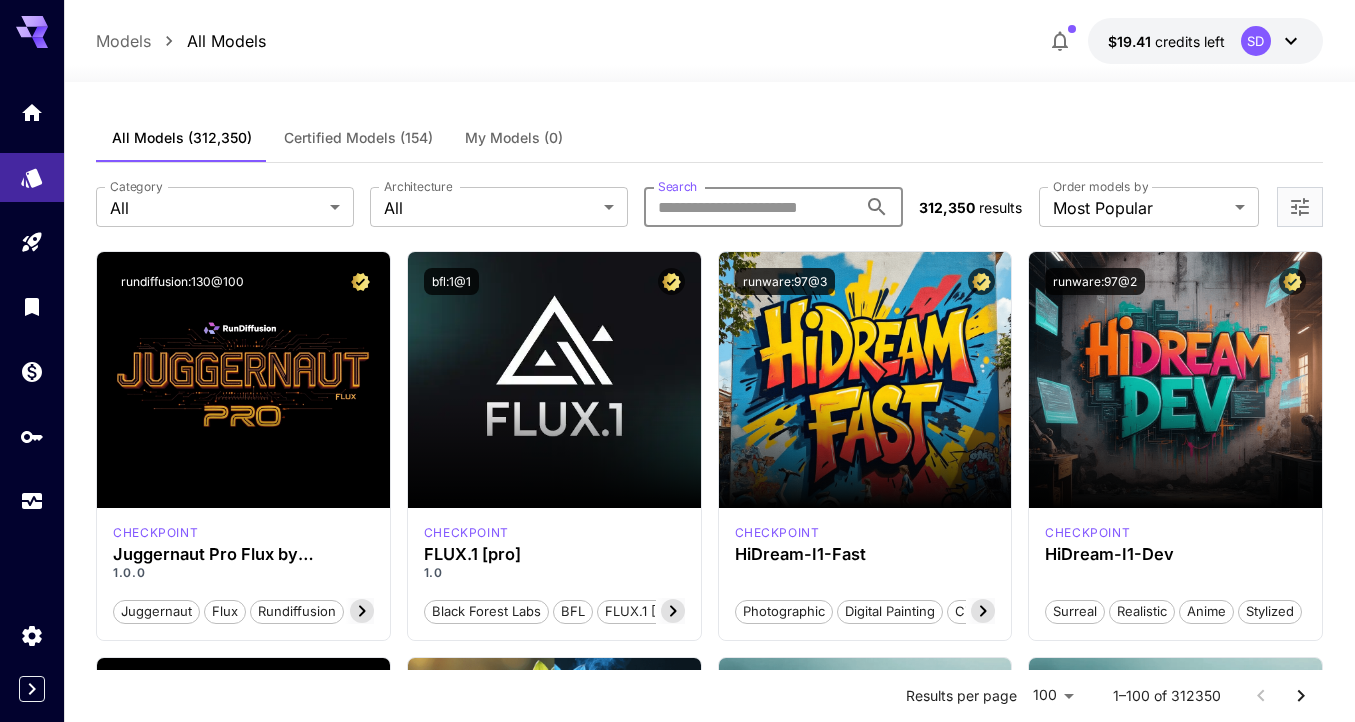 click on "Search" at bounding box center [750, 207] 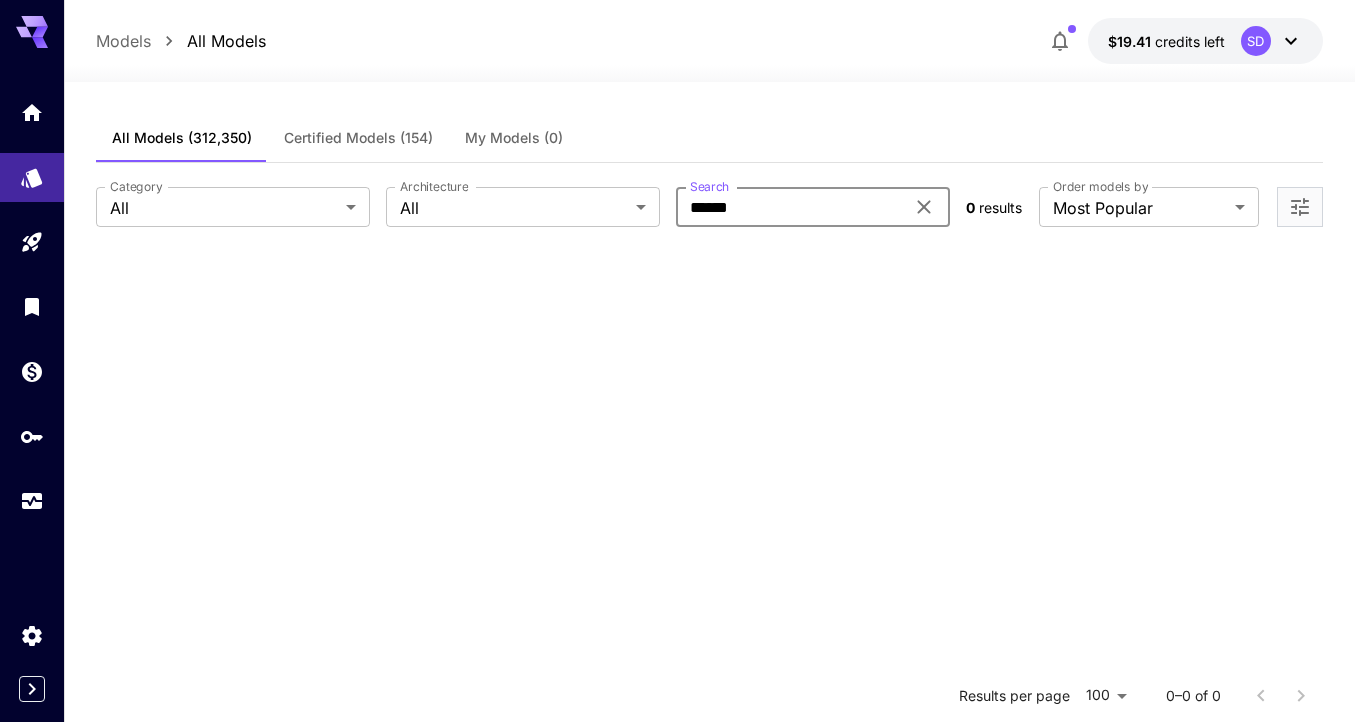 type on "******" 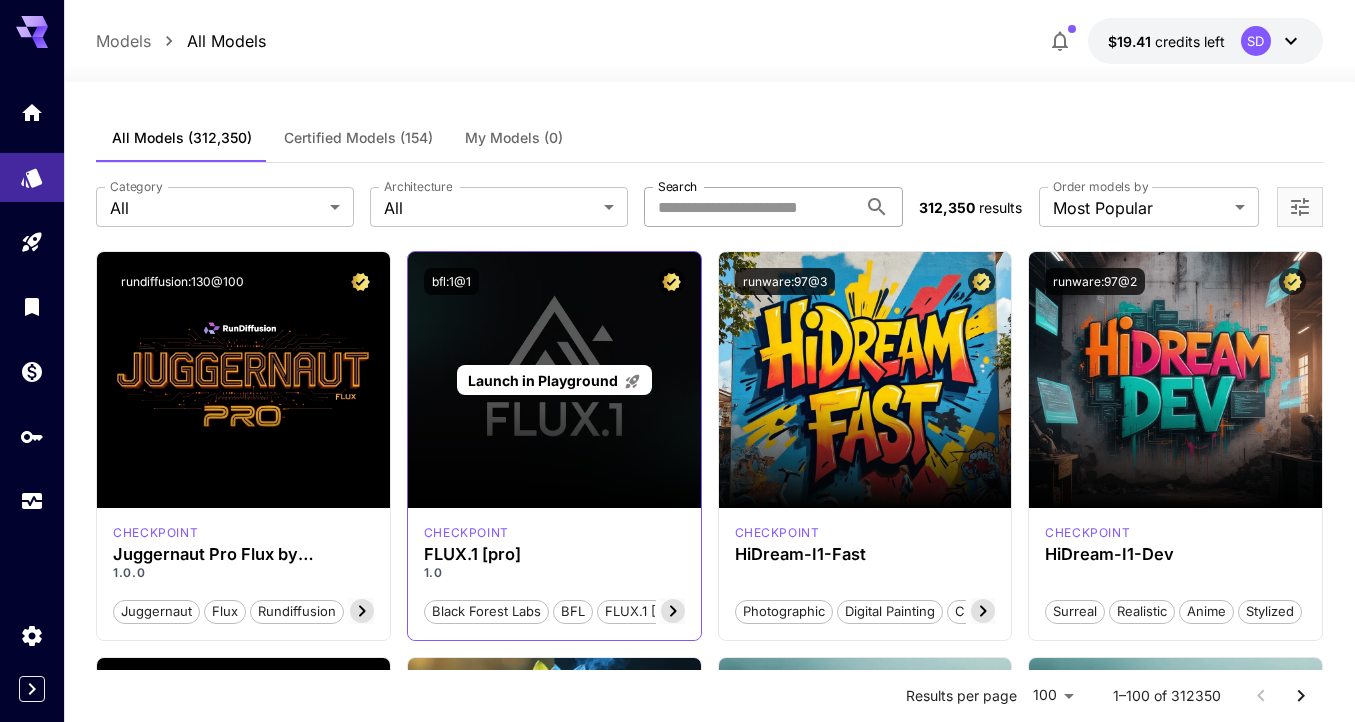 click on "Launch in Playground" at bounding box center (554, 380) 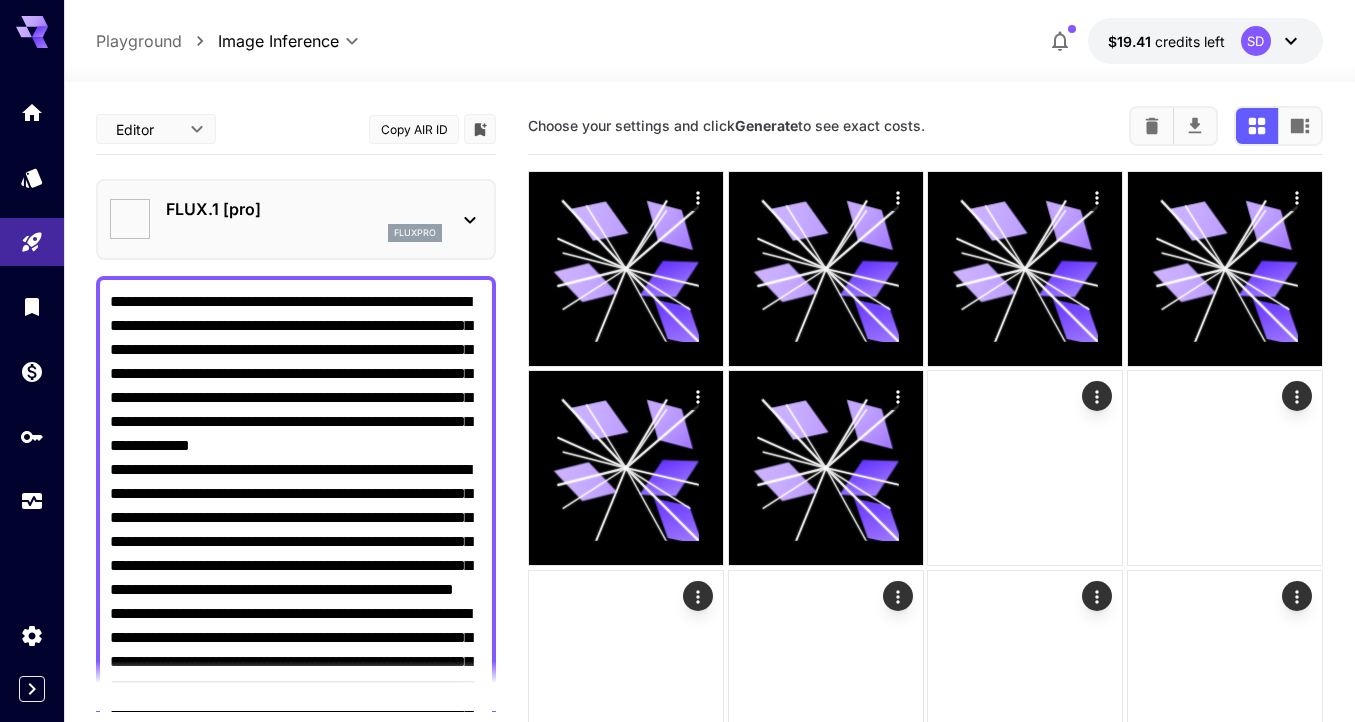 type on "**" 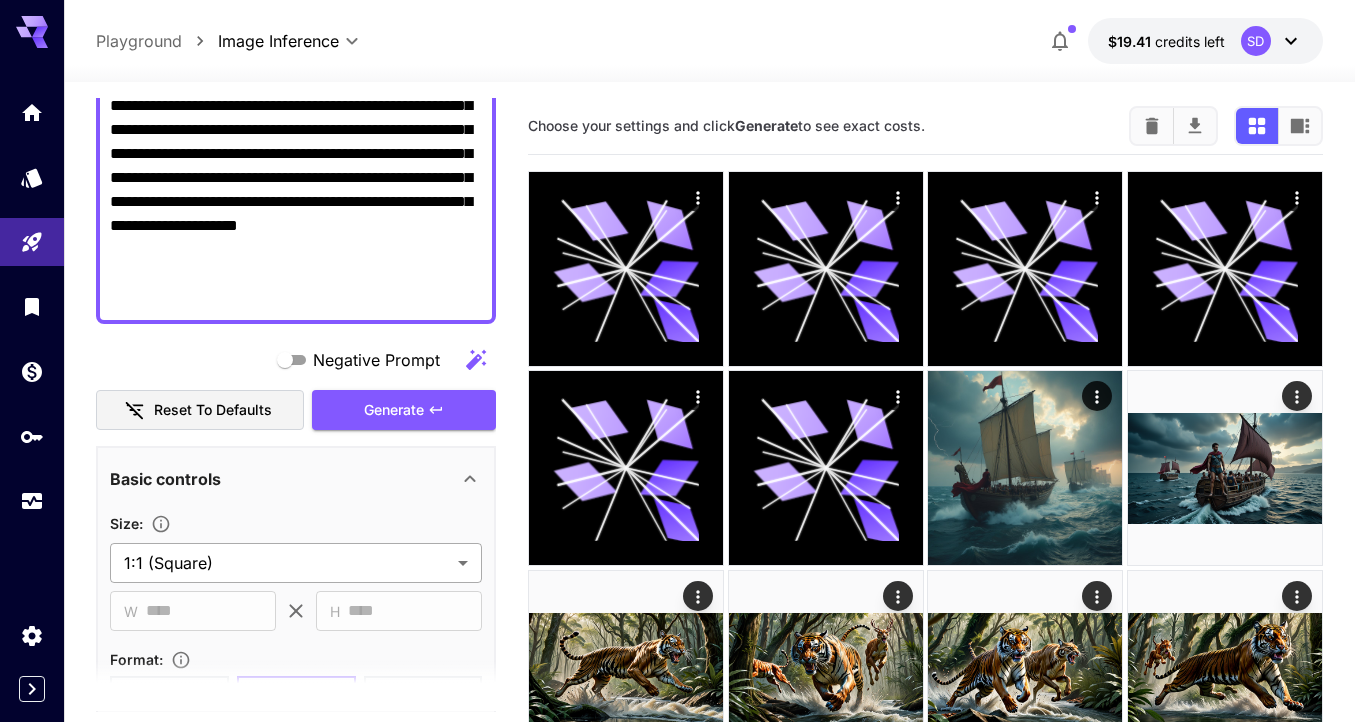scroll, scrollTop: 584, scrollLeft: 0, axis: vertical 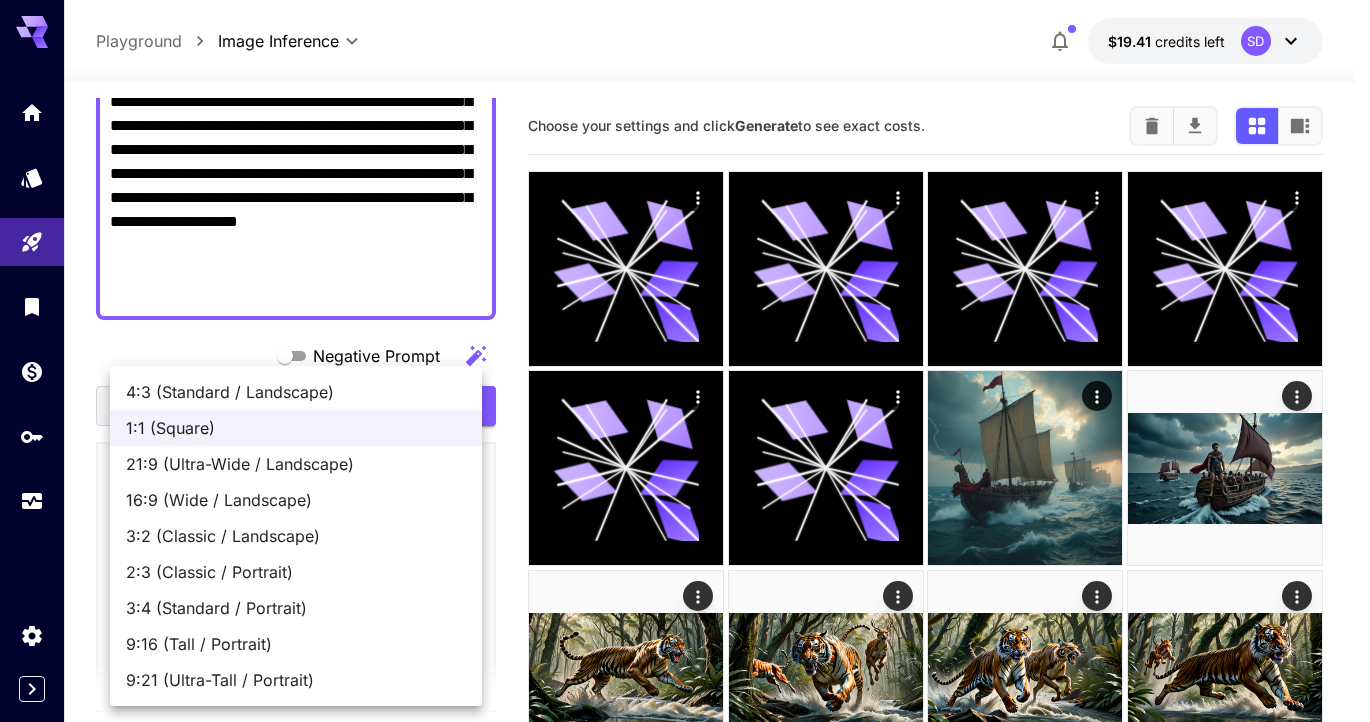 click on "**********" at bounding box center (685, 587) 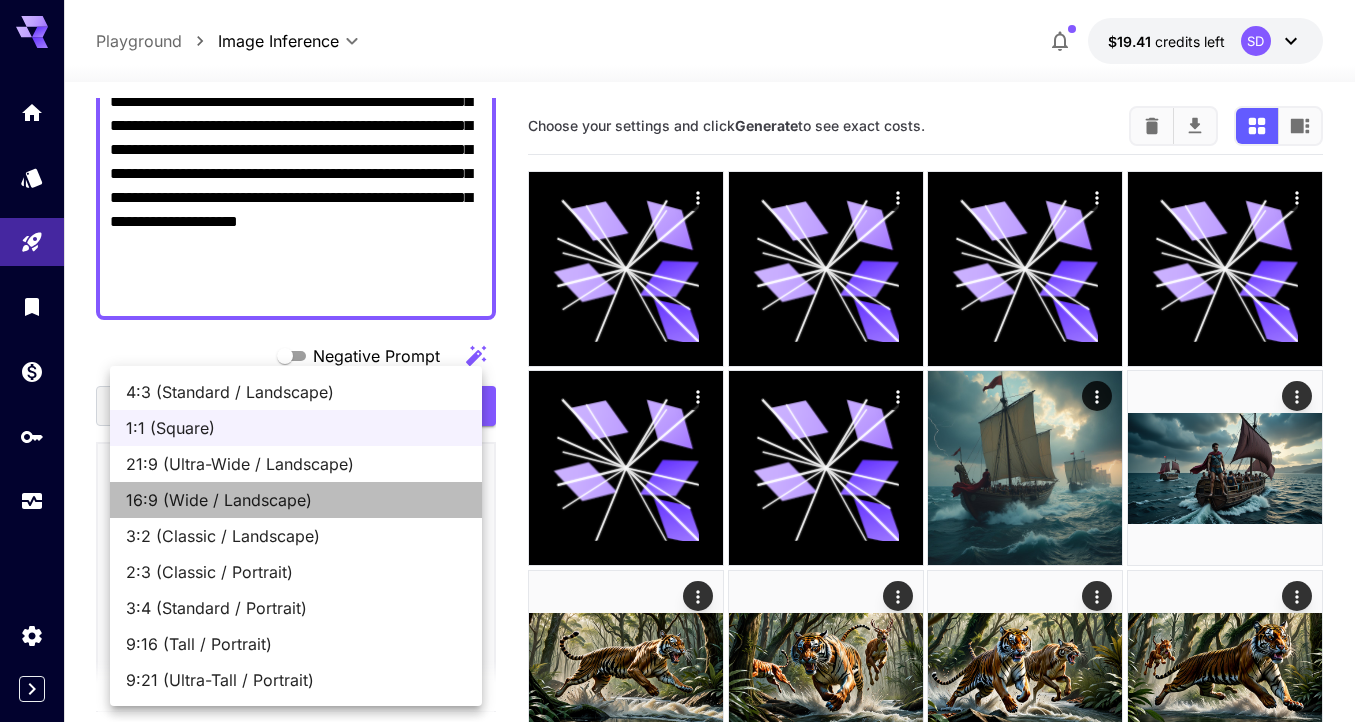 click on "16:9 (Wide / Landscape)" at bounding box center (296, 500) 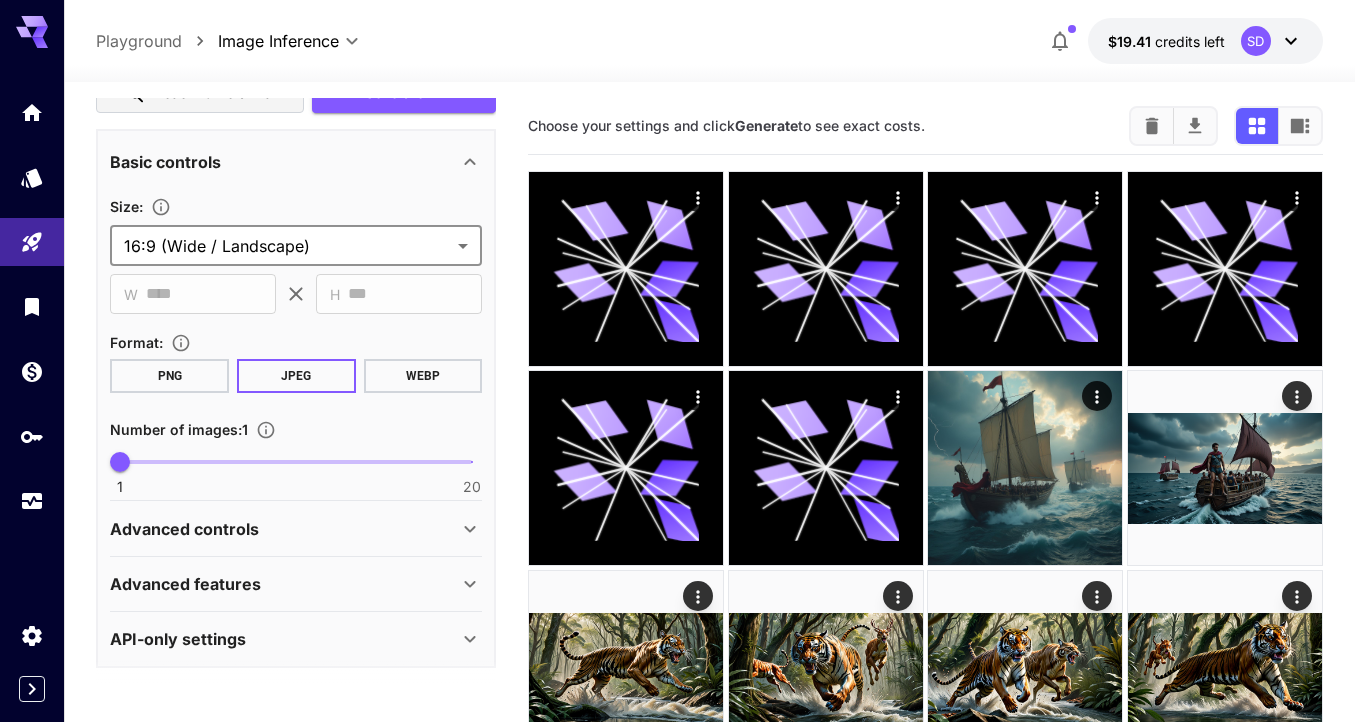 scroll, scrollTop: 903, scrollLeft: 0, axis: vertical 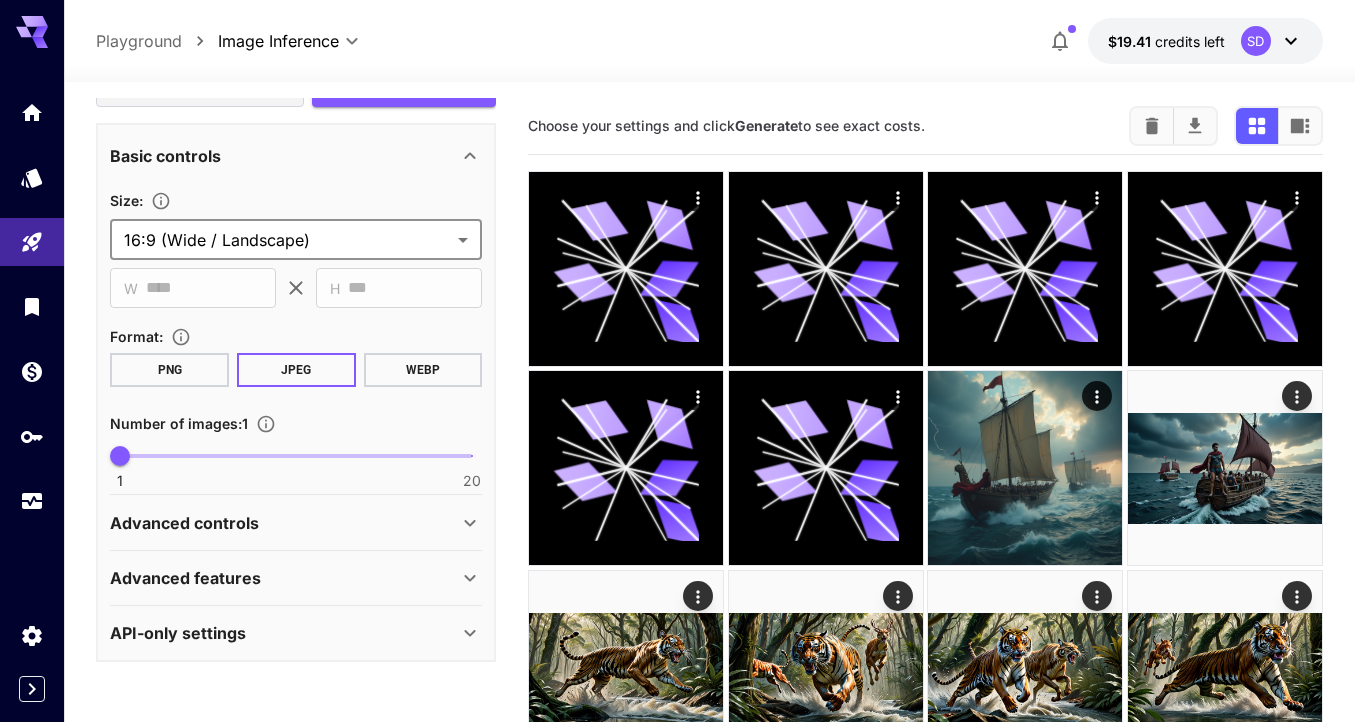 click on "PNG" at bounding box center [169, 370] 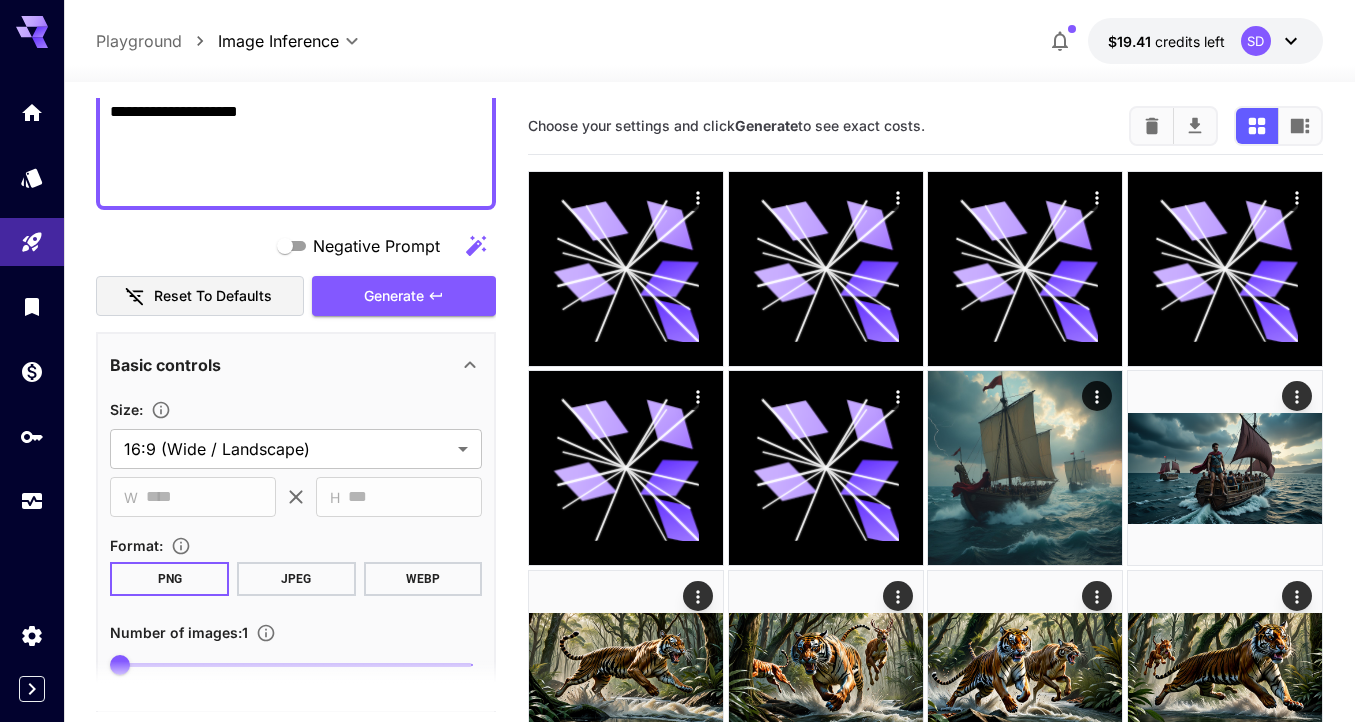 scroll, scrollTop: 531, scrollLeft: 0, axis: vertical 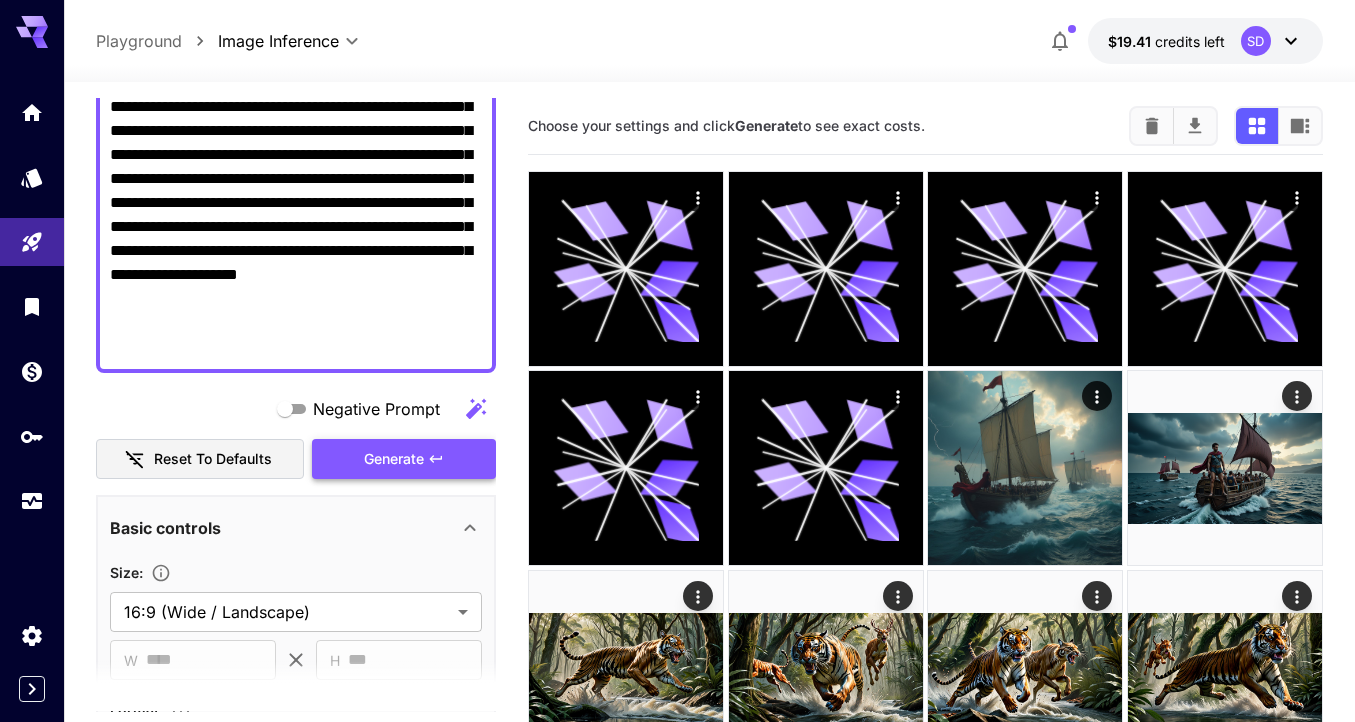 click on "Generate" at bounding box center [394, 459] 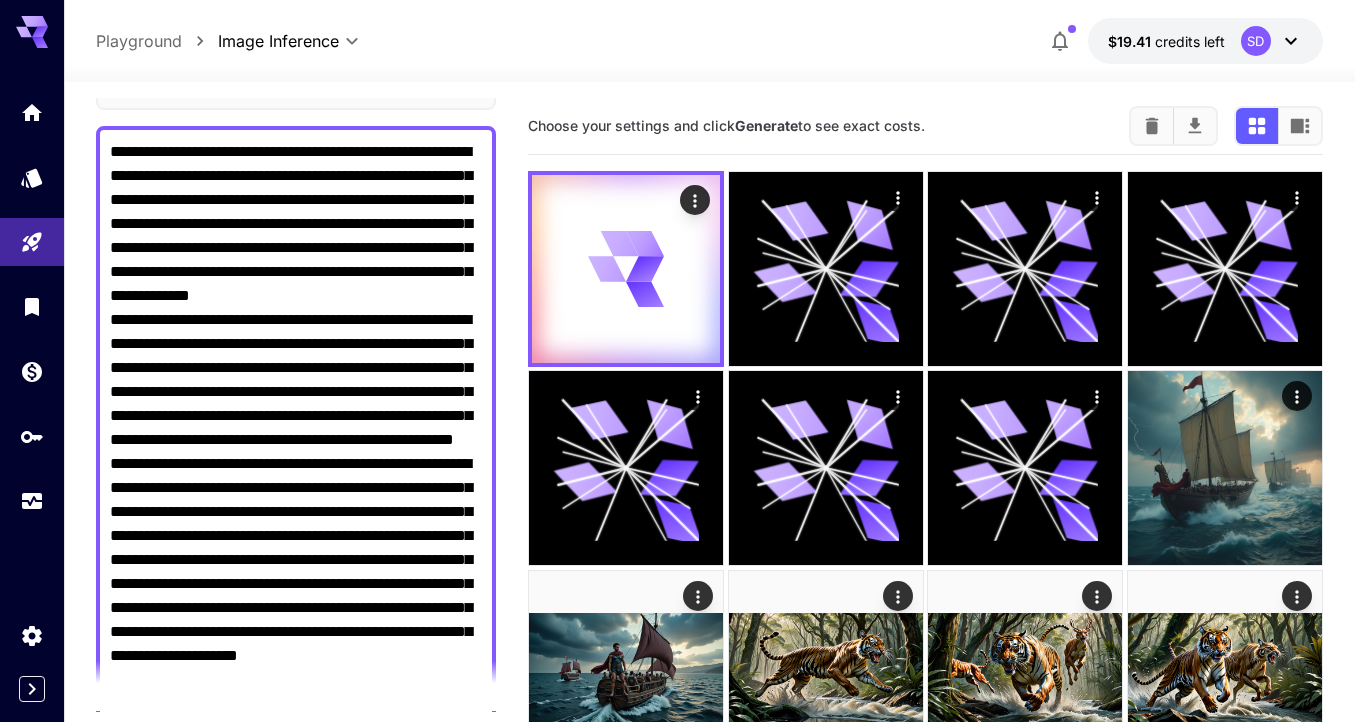 scroll, scrollTop: 41, scrollLeft: 0, axis: vertical 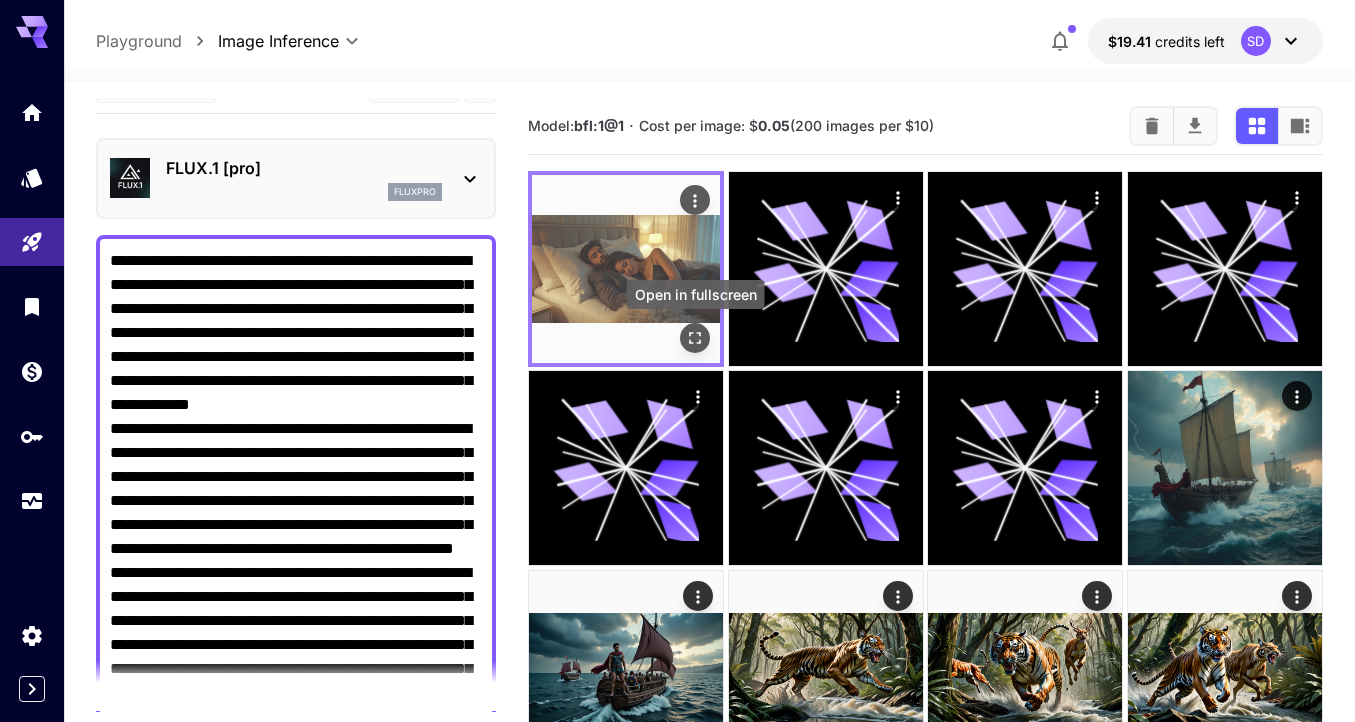 click 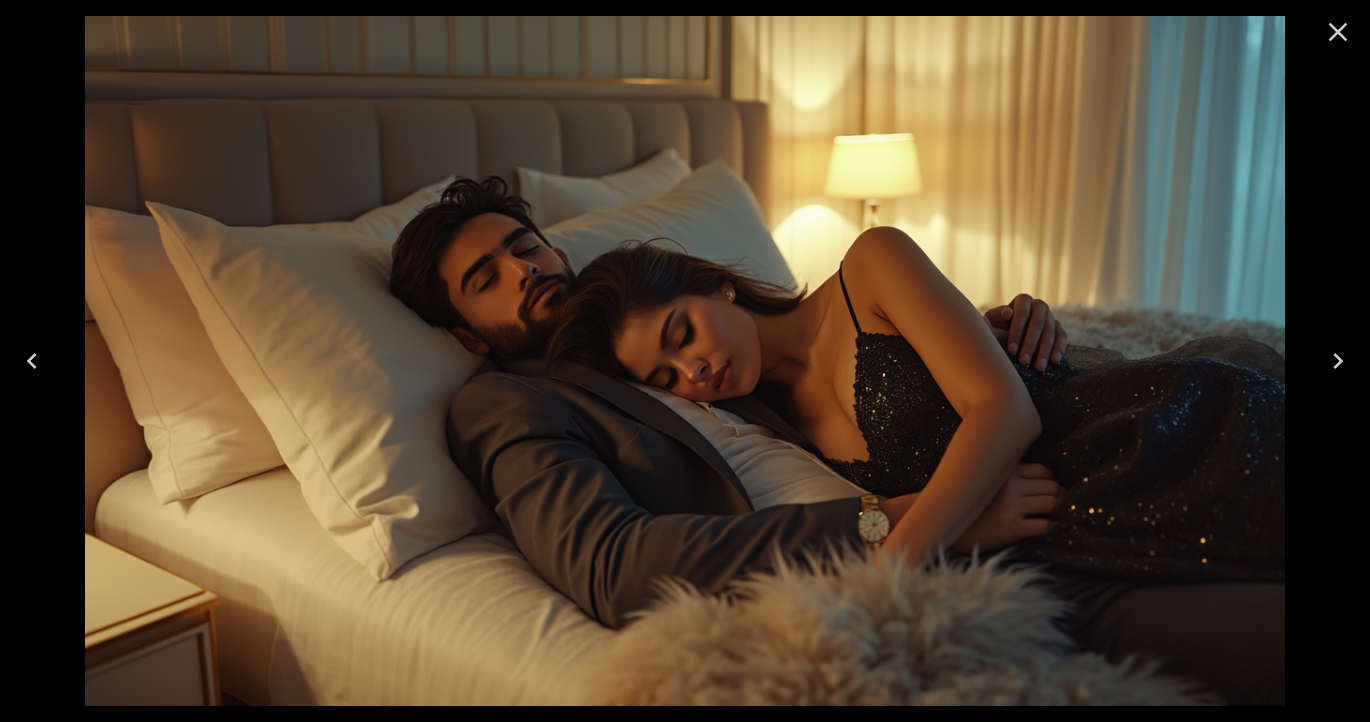 click 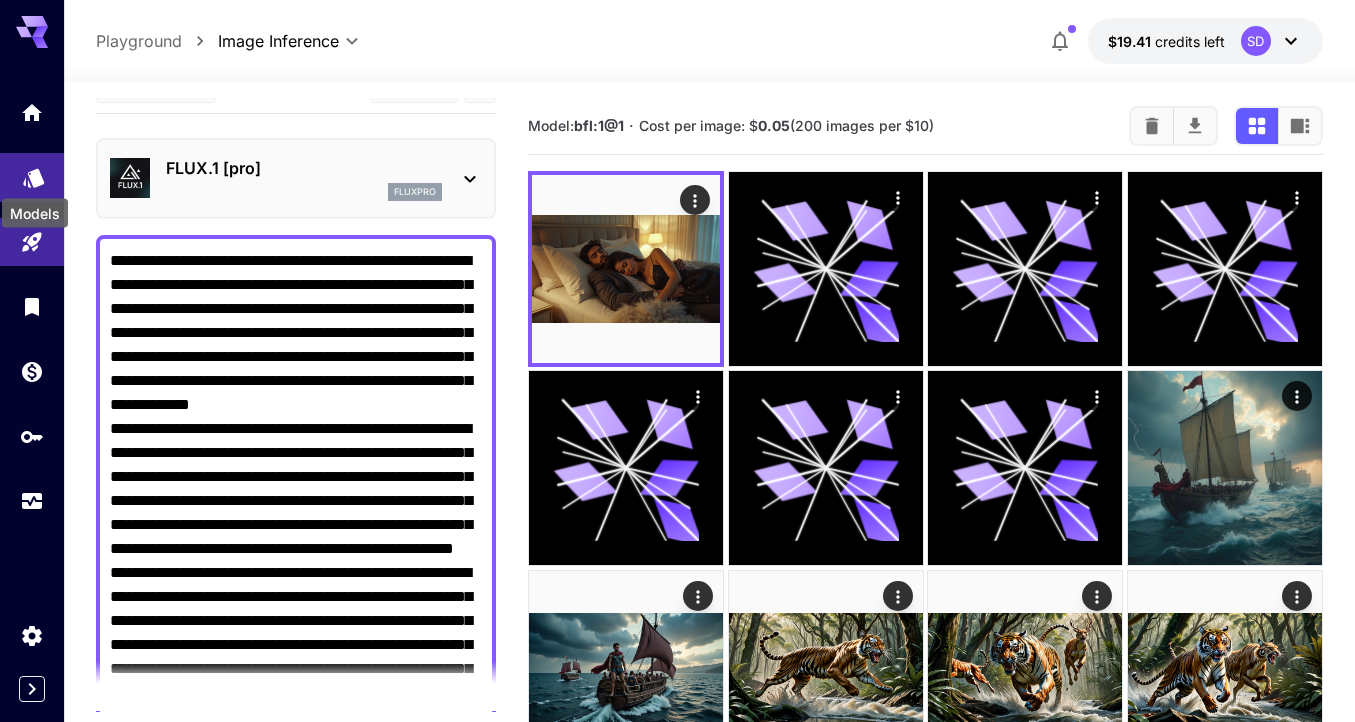 click 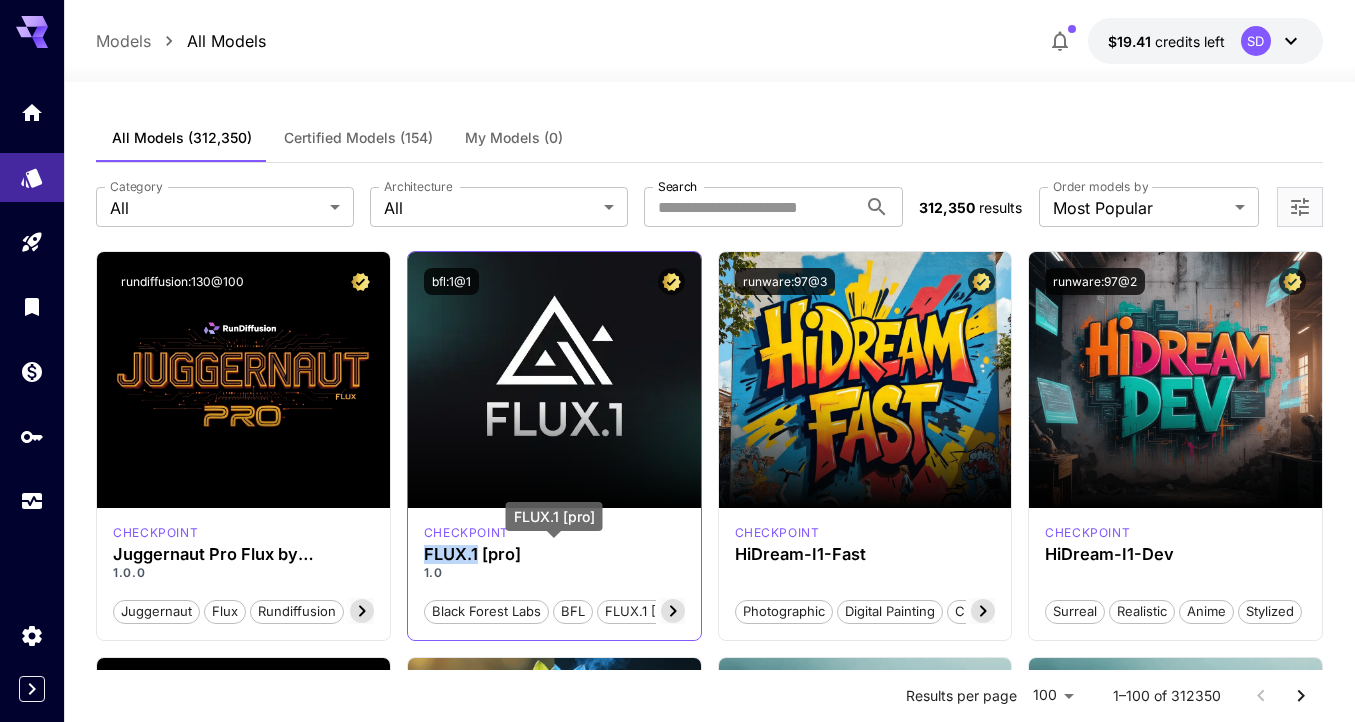drag, startPoint x: 478, startPoint y: 555, endPoint x: 426, endPoint y: 552, distance: 52.086468 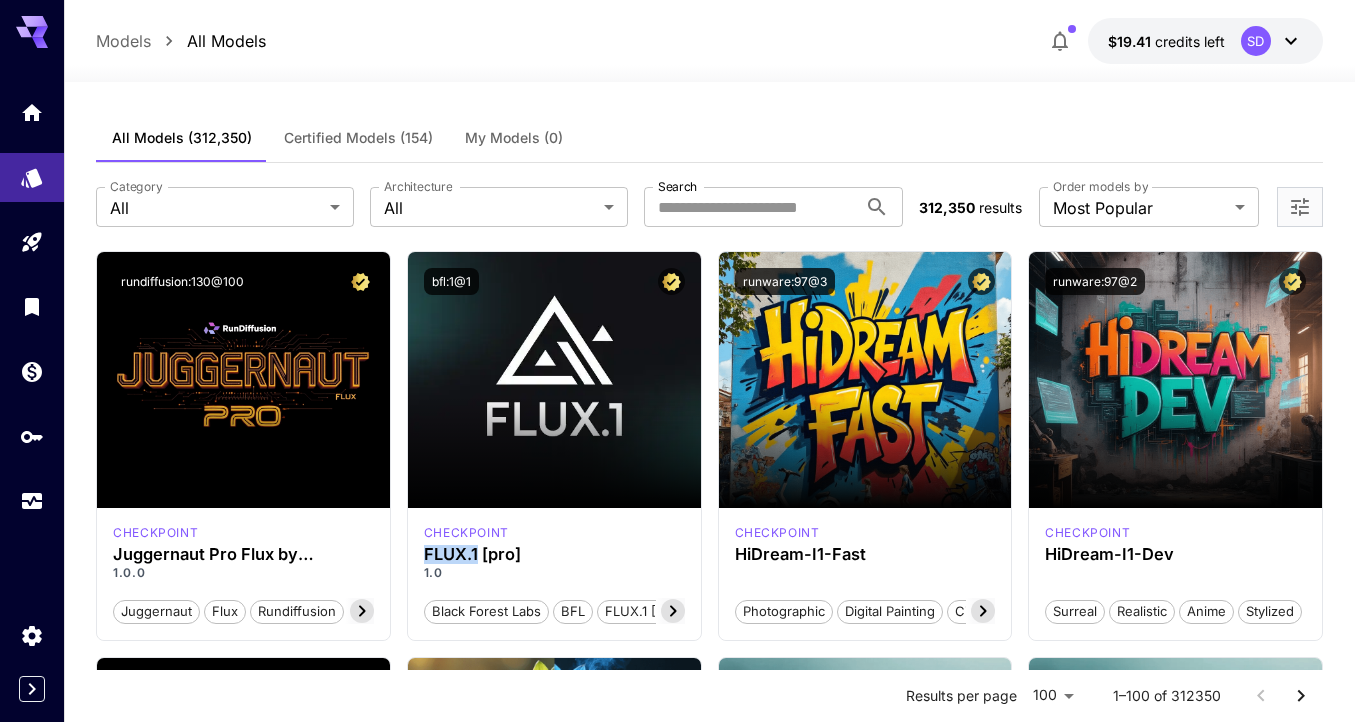 copy on "FLUX.1" 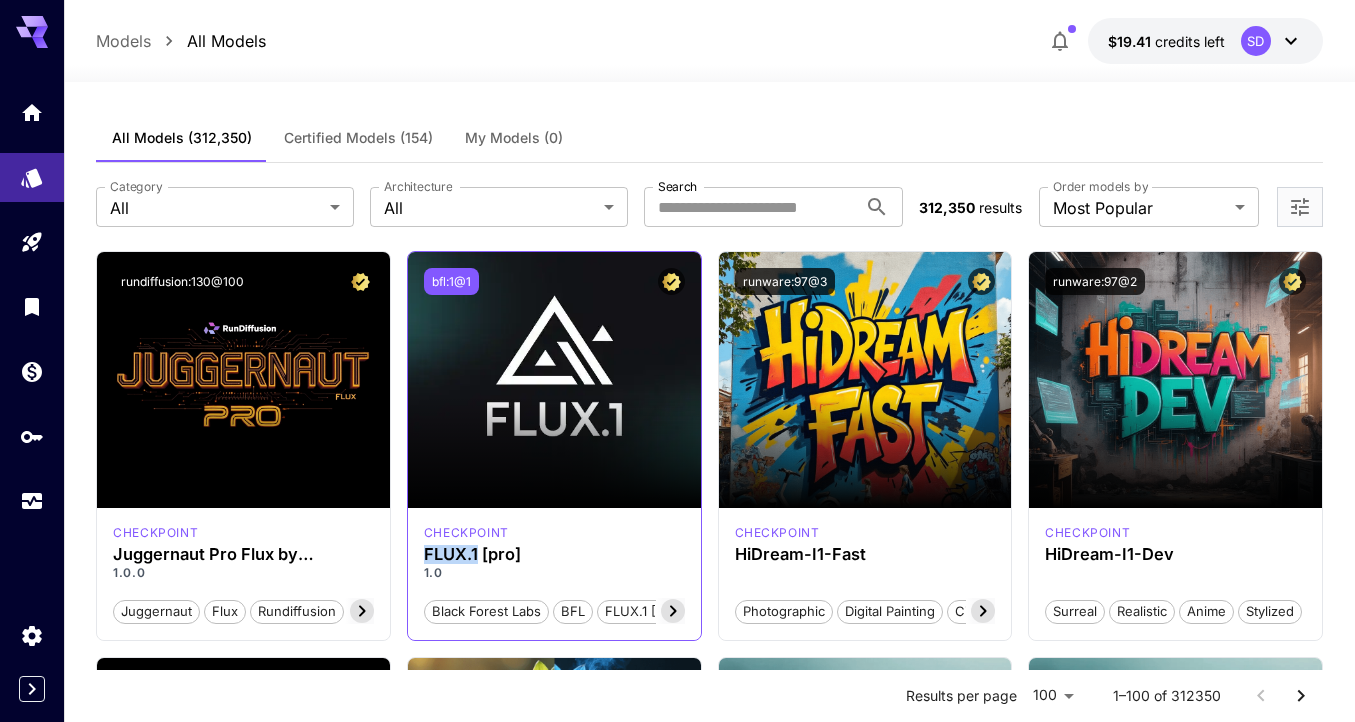 click on "bfl:1@1" at bounding box center (451, 281) 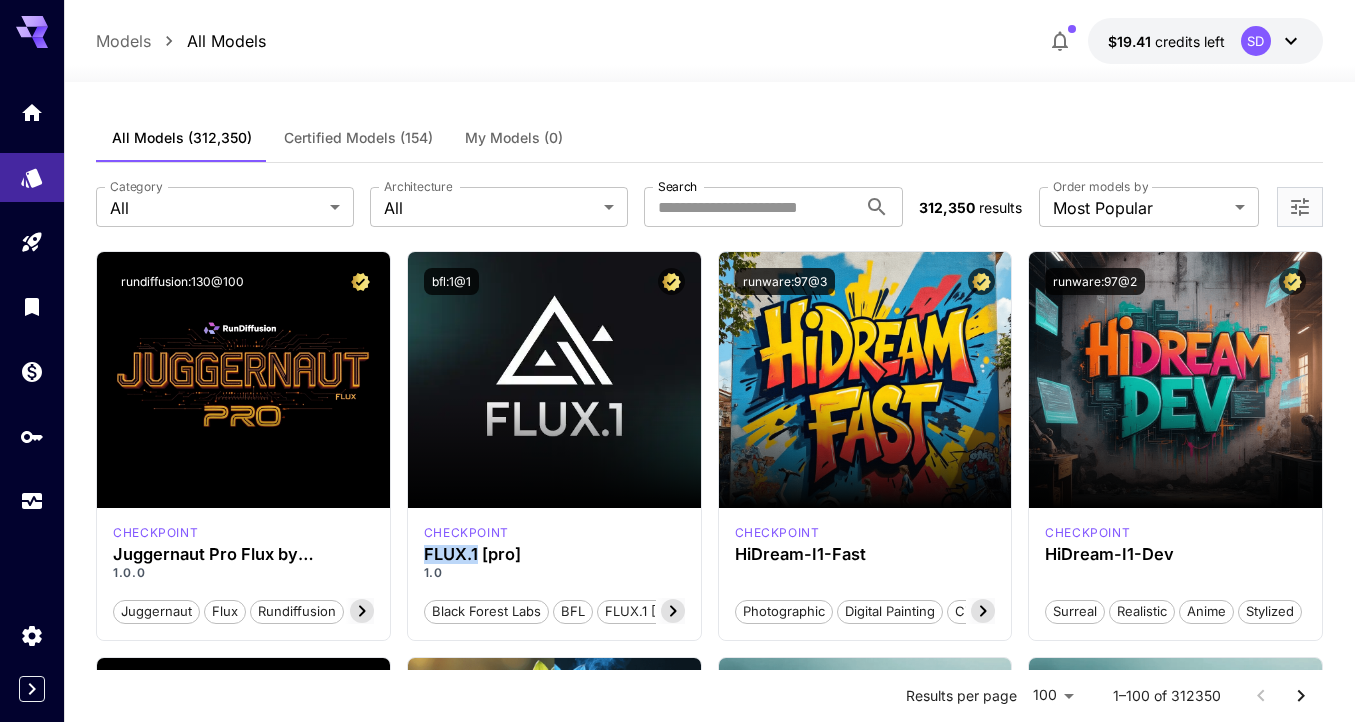 click on "All Models (312,350)" at bounding box center [182, 138] 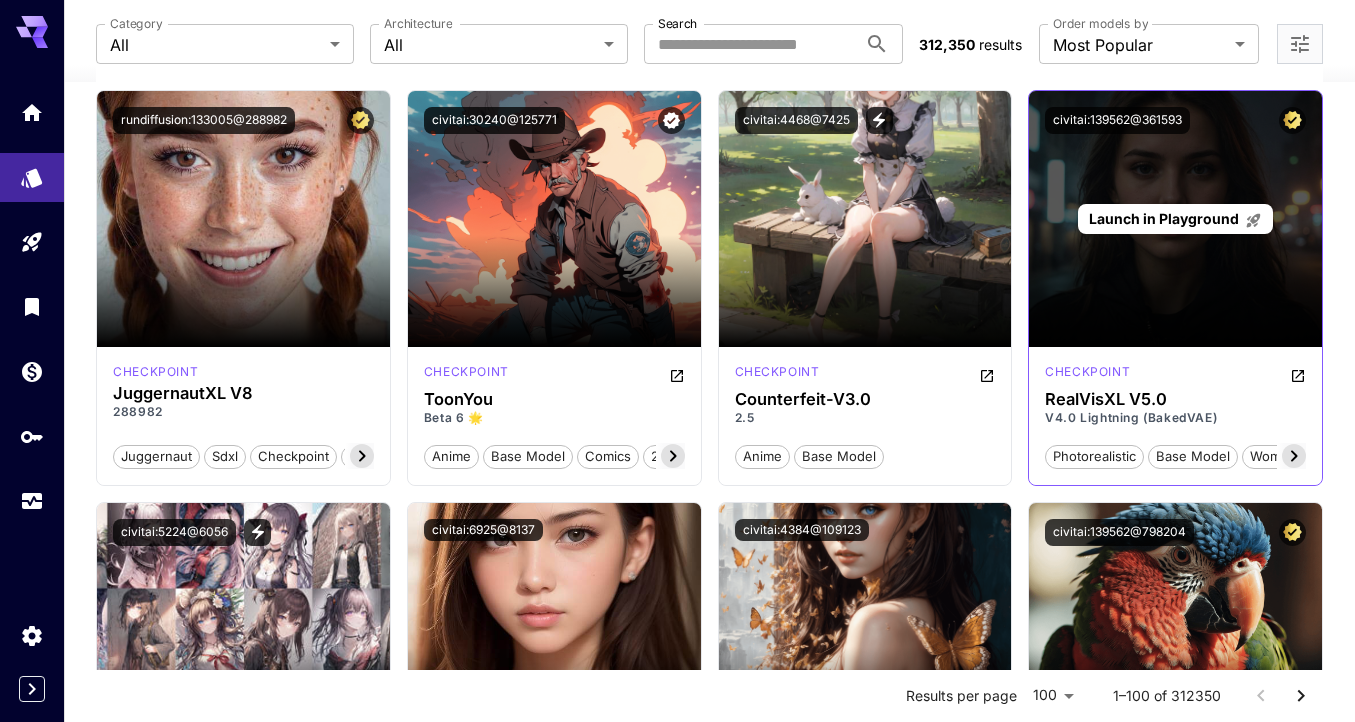 scroll, scrollTop: 8176, scrollLeft: 0, axis: vertical 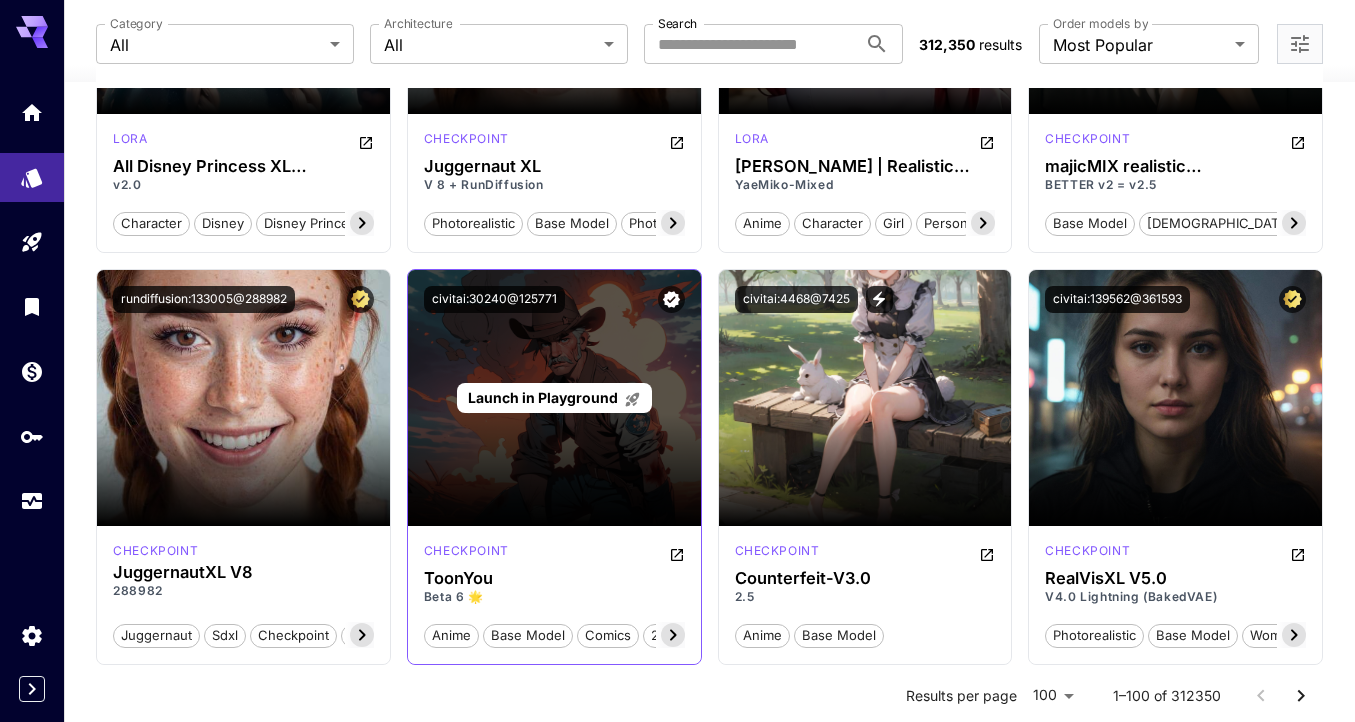click on "Launch in Playground" at bounding box center [554, 398] 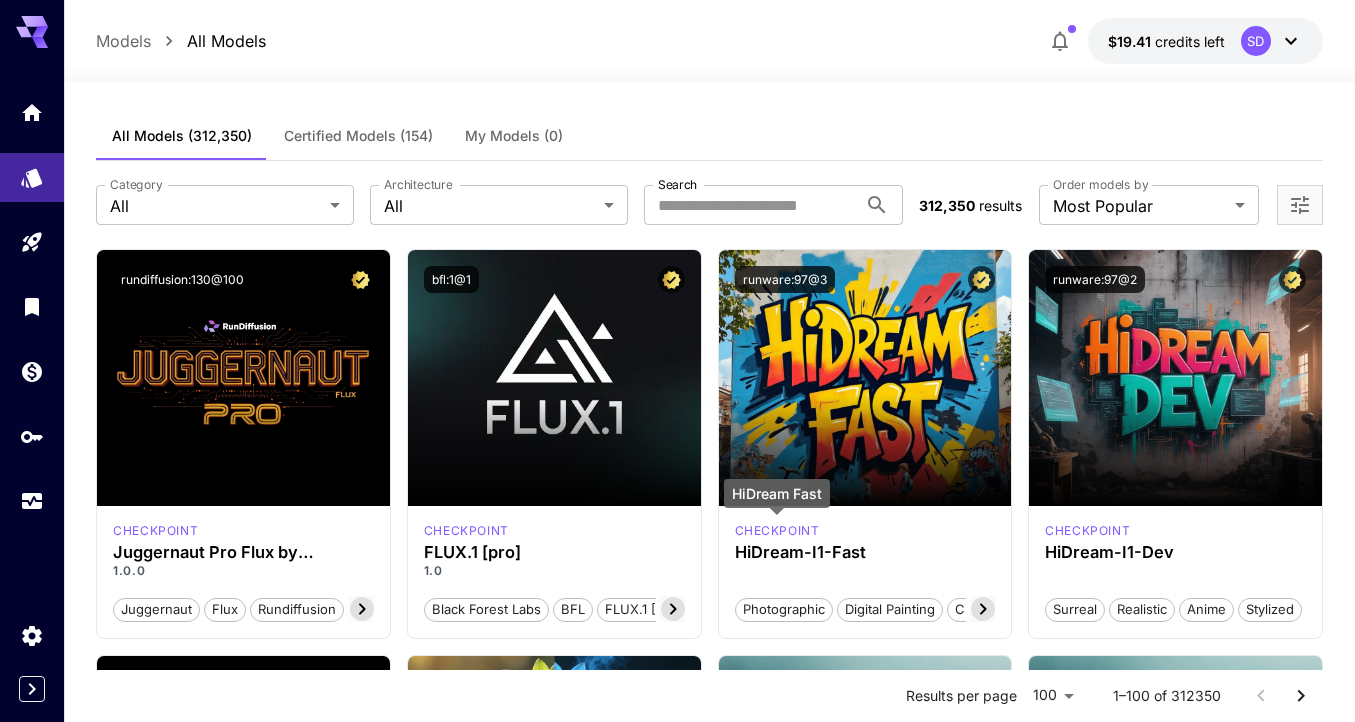scroll, scrollTop: 0, scrollLeft: 0, axis: both 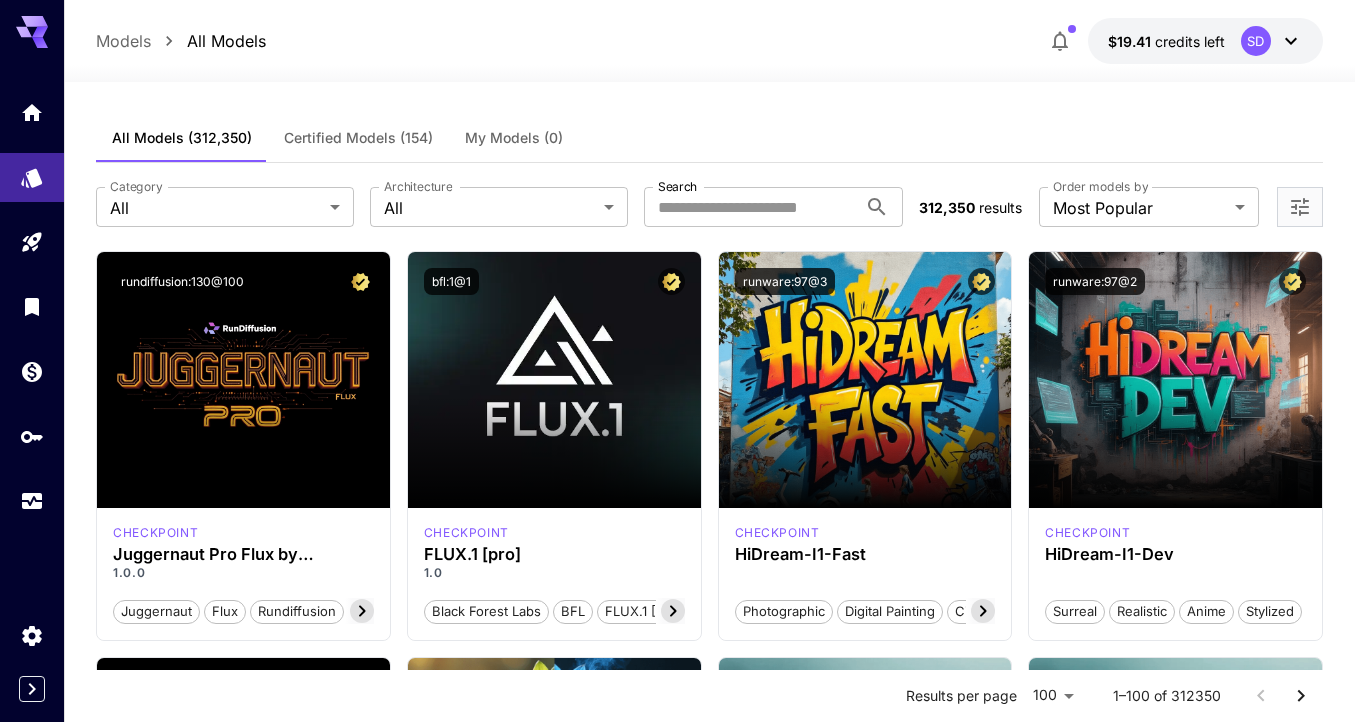 click on "Certified Models (154)" at bounding box center [358, 138] 